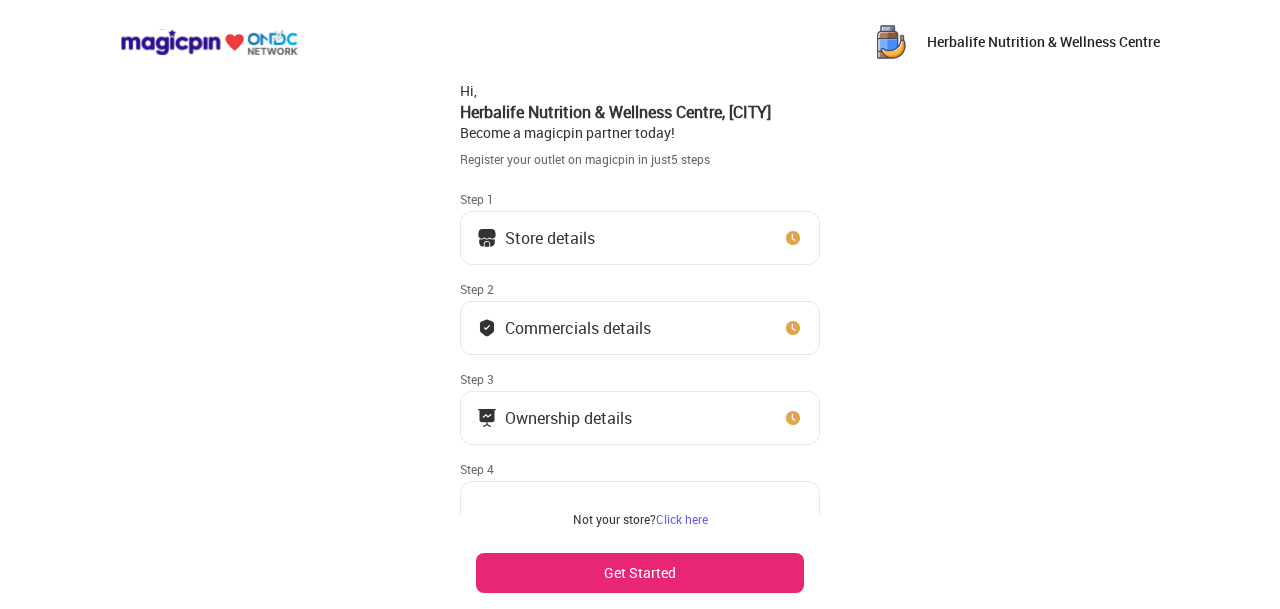 scroll, scrollTop: 0, scrollLeft: 0, axis: both 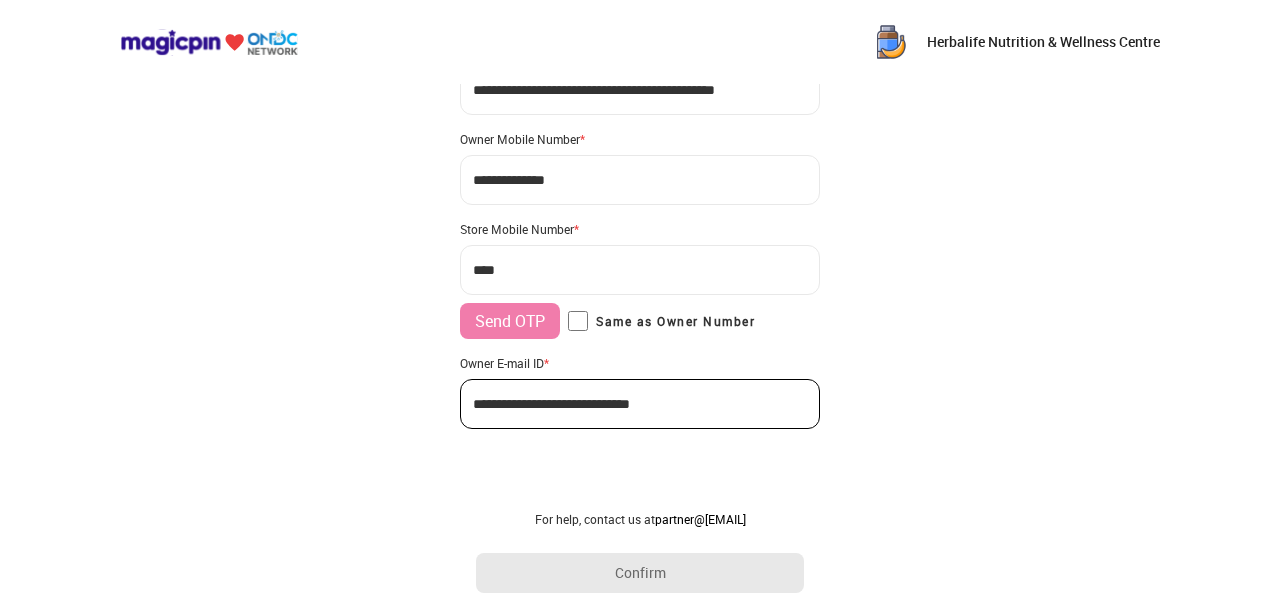 click on "***" at bounding box center (640, 270) 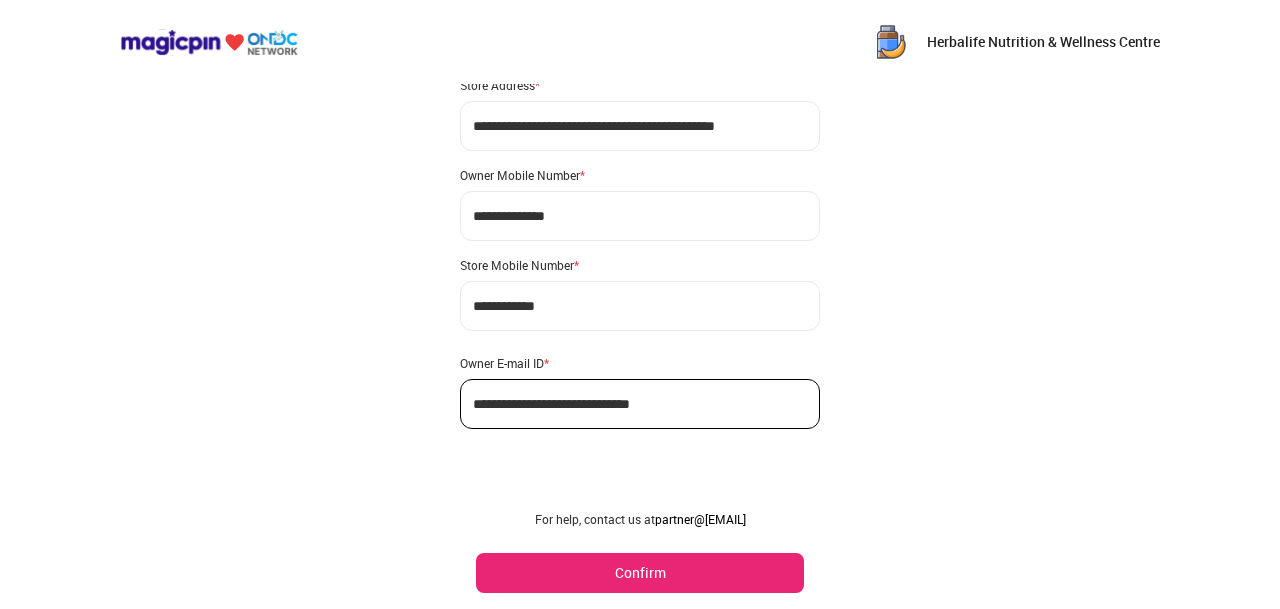 scroll, scrollTop: 150, scrollLeft: 0, axis: vertical 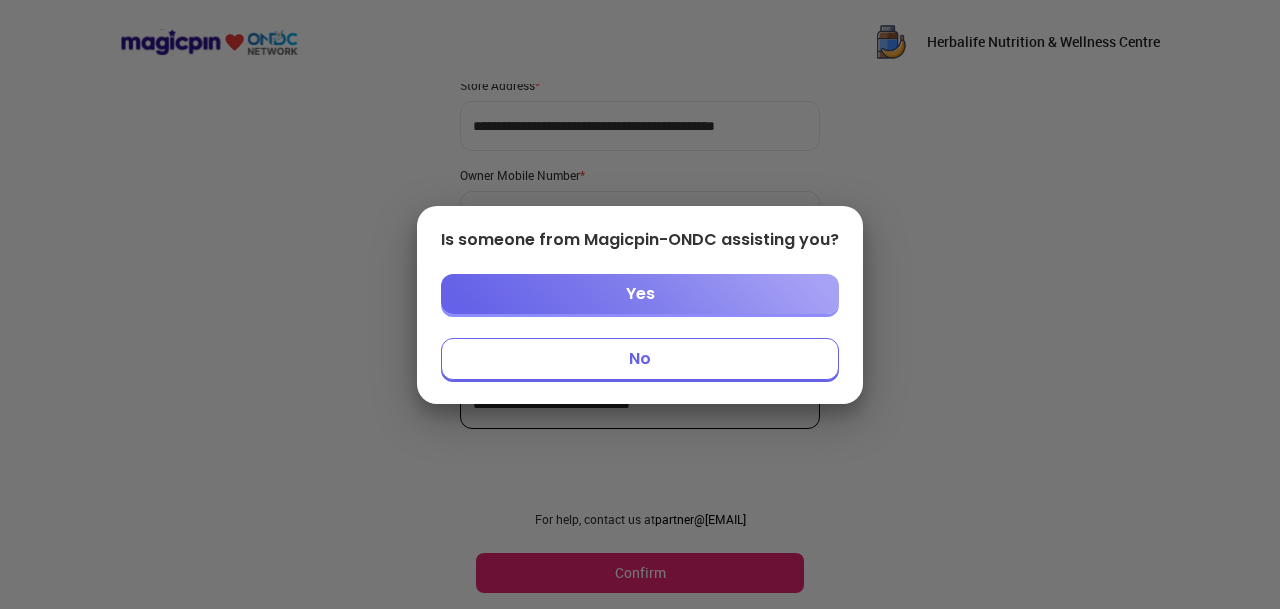click on "Yes" at bounding box center (640, 294) 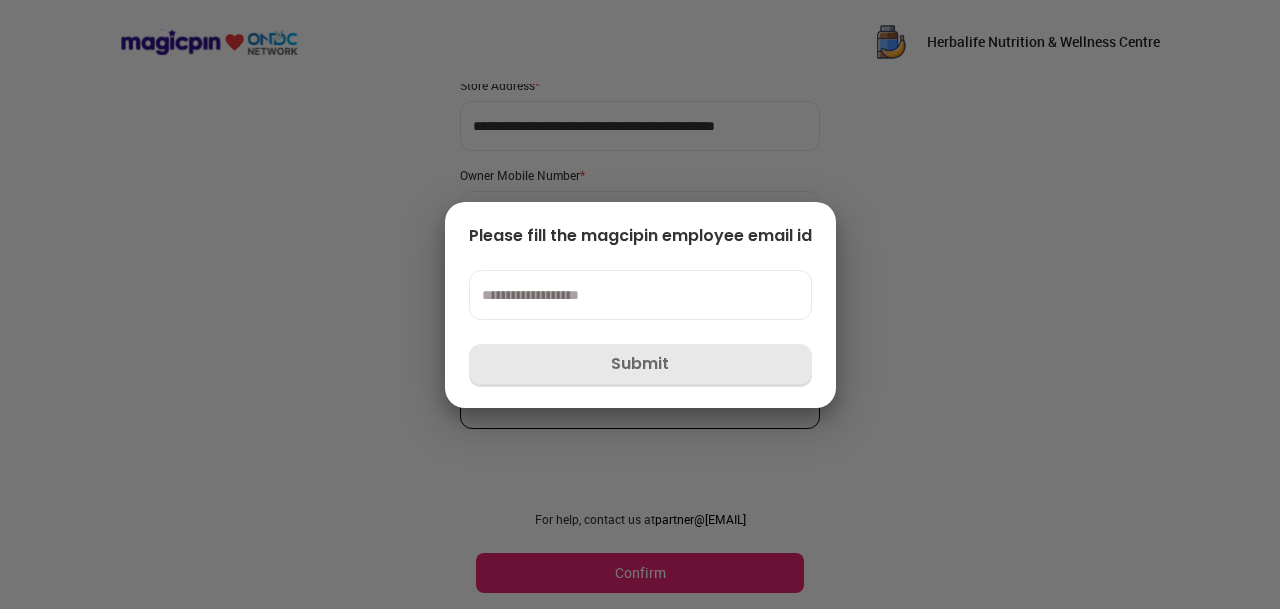 click at bounding box center (640, 304) 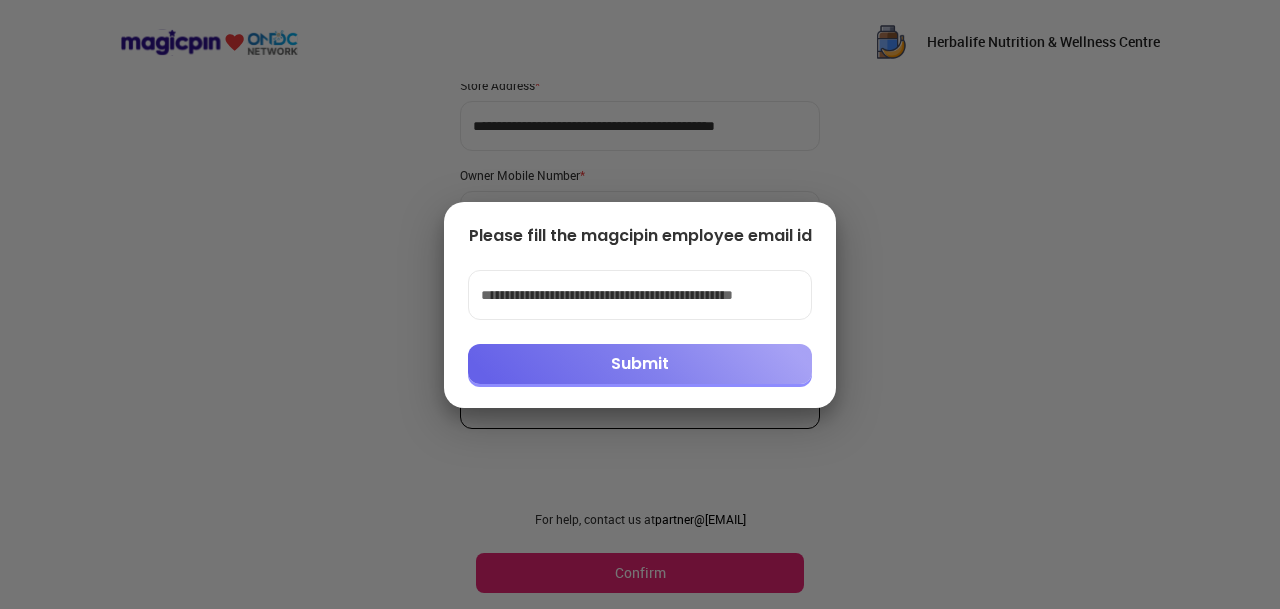 scroll, scrollTop: 0, scrollLeft: 0, axis: both 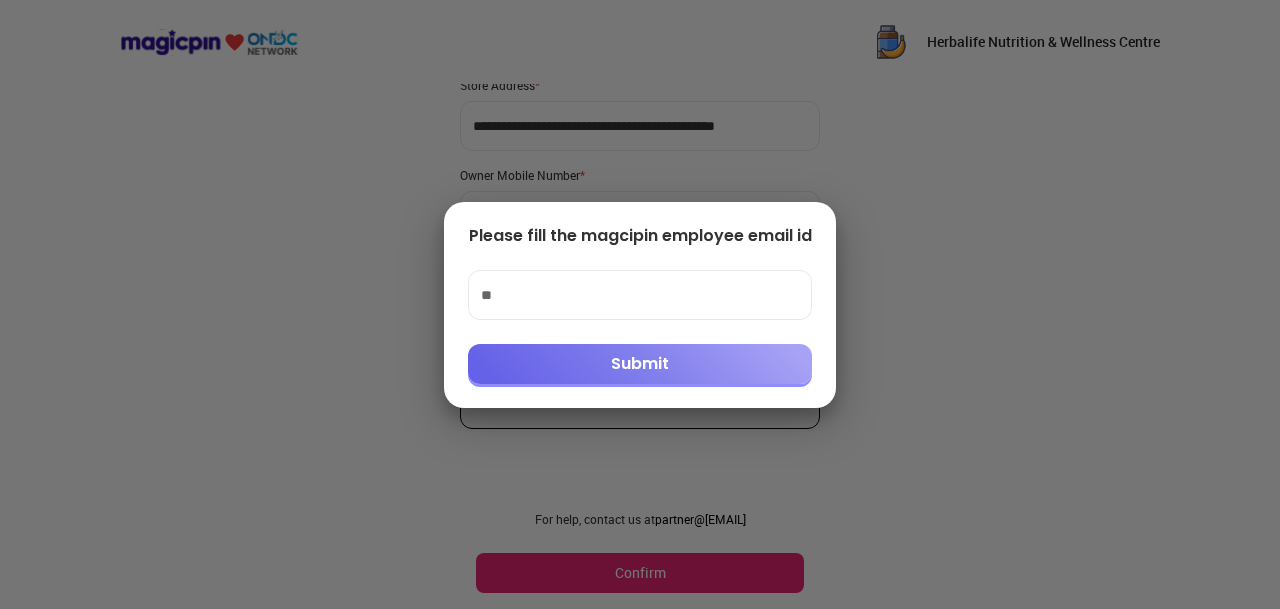 type on "*" 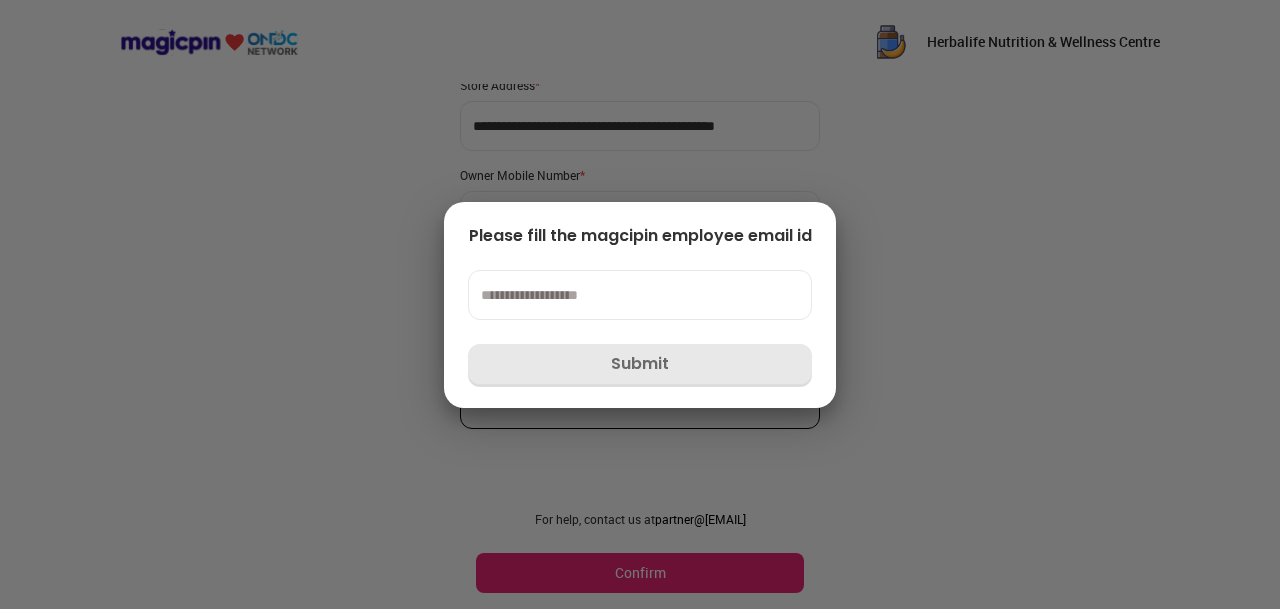 click at bounding box center [640, 304] 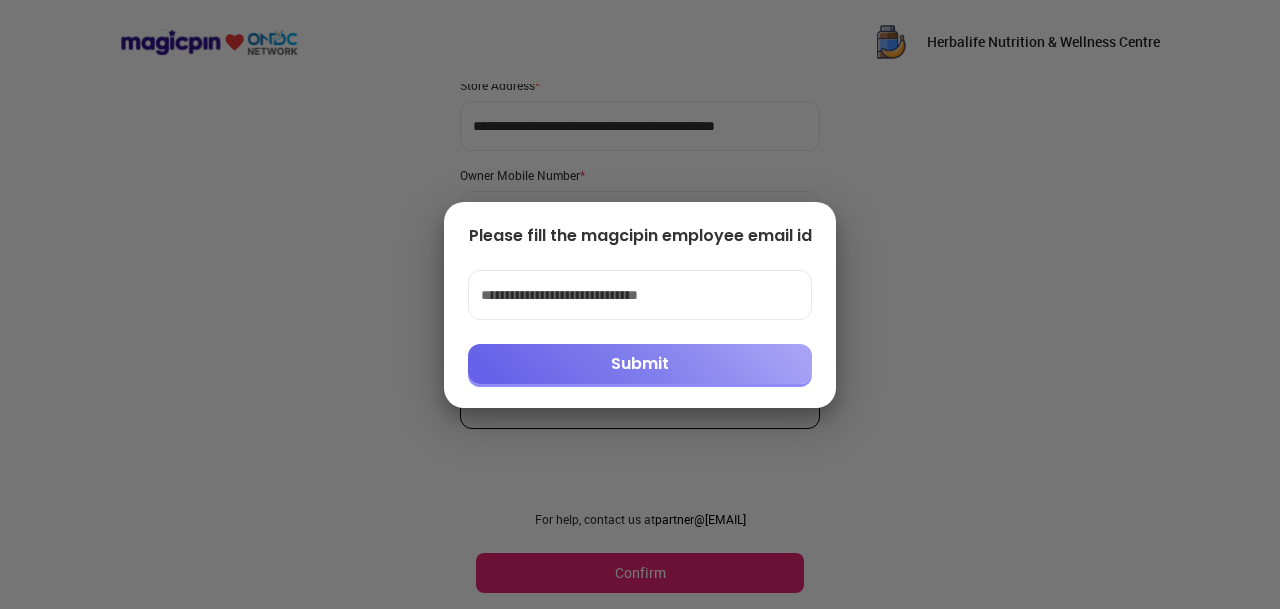 type on "**********" 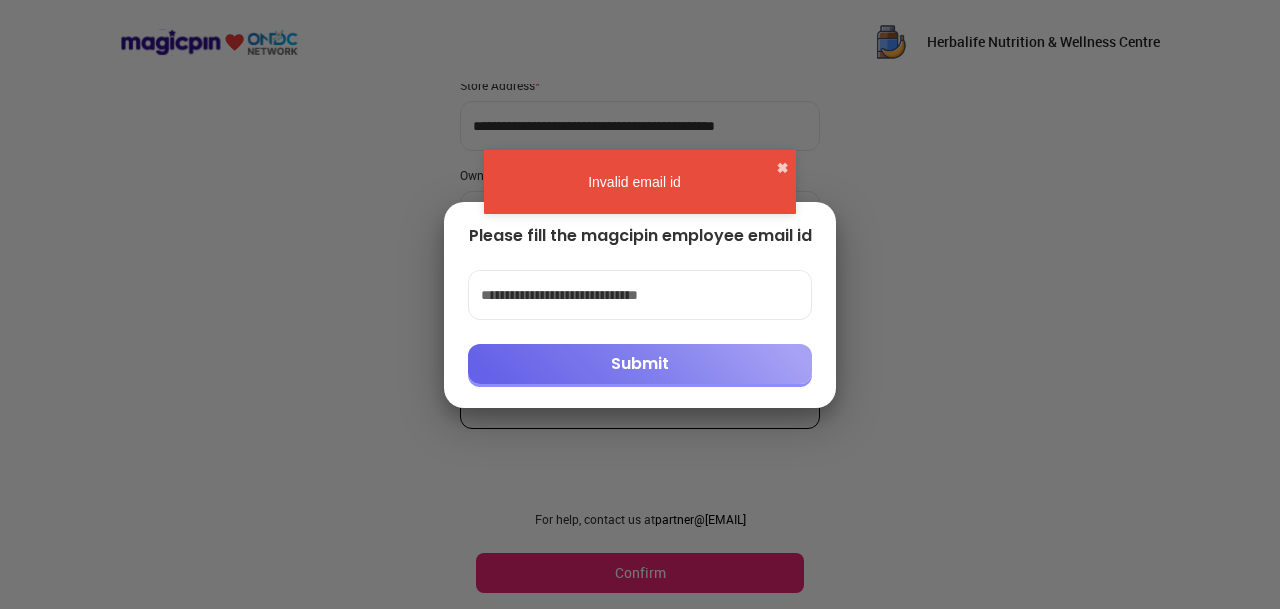 click on "Invalid email id ✖" at bounding box center (640, 182) 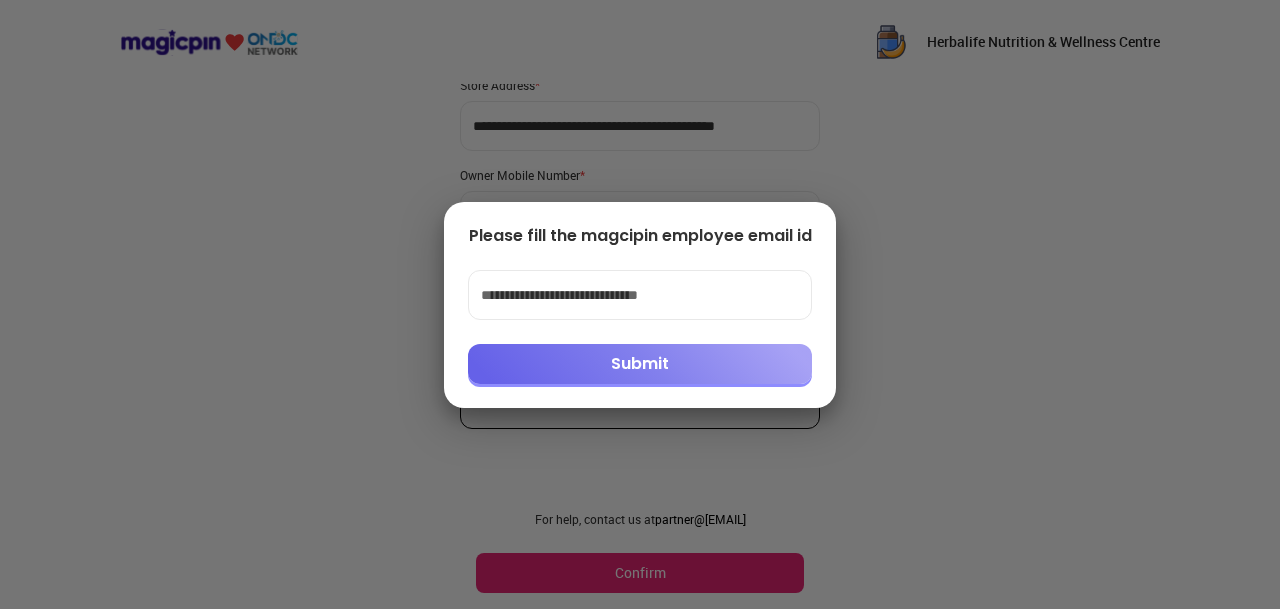 click on "Please fill the magcipin employee email id" at bounding box center [640, 236] 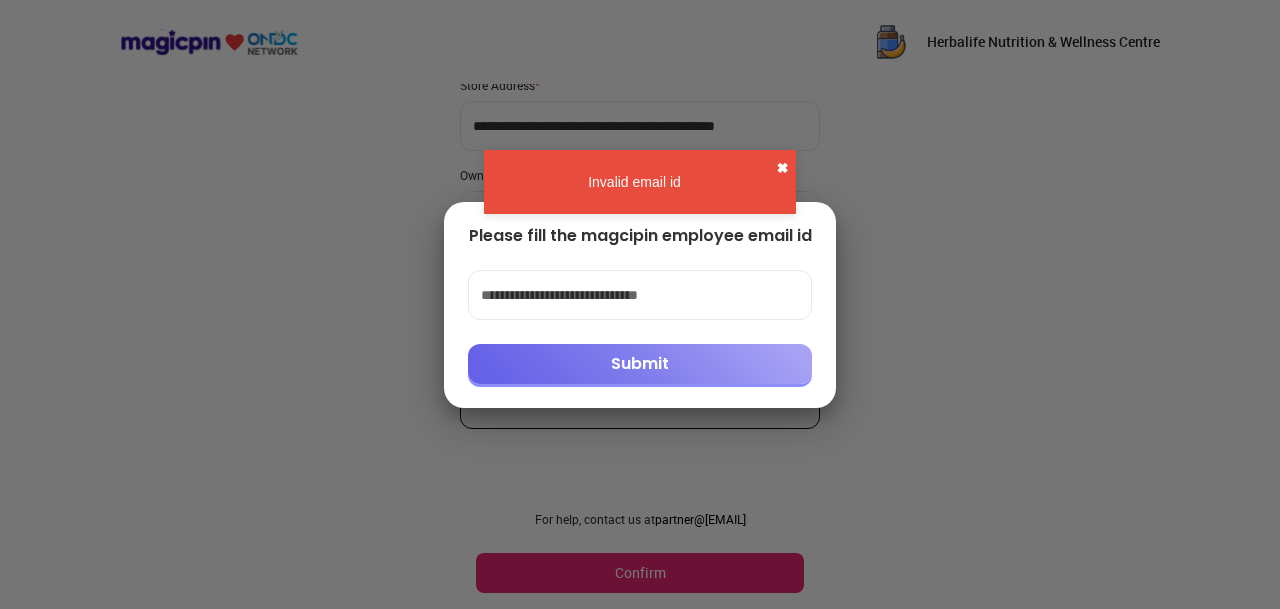 click on "✖" at bounding box center (782, 168) 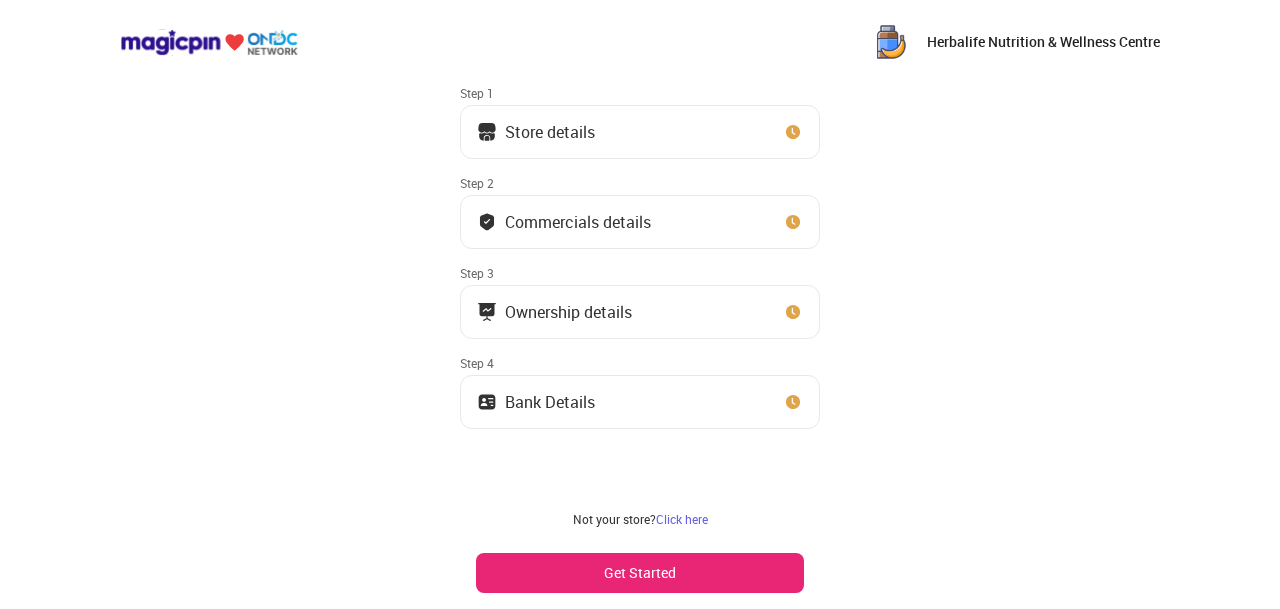scroll, scrollTop: 129, scrollLeft: 0, axis: vertical 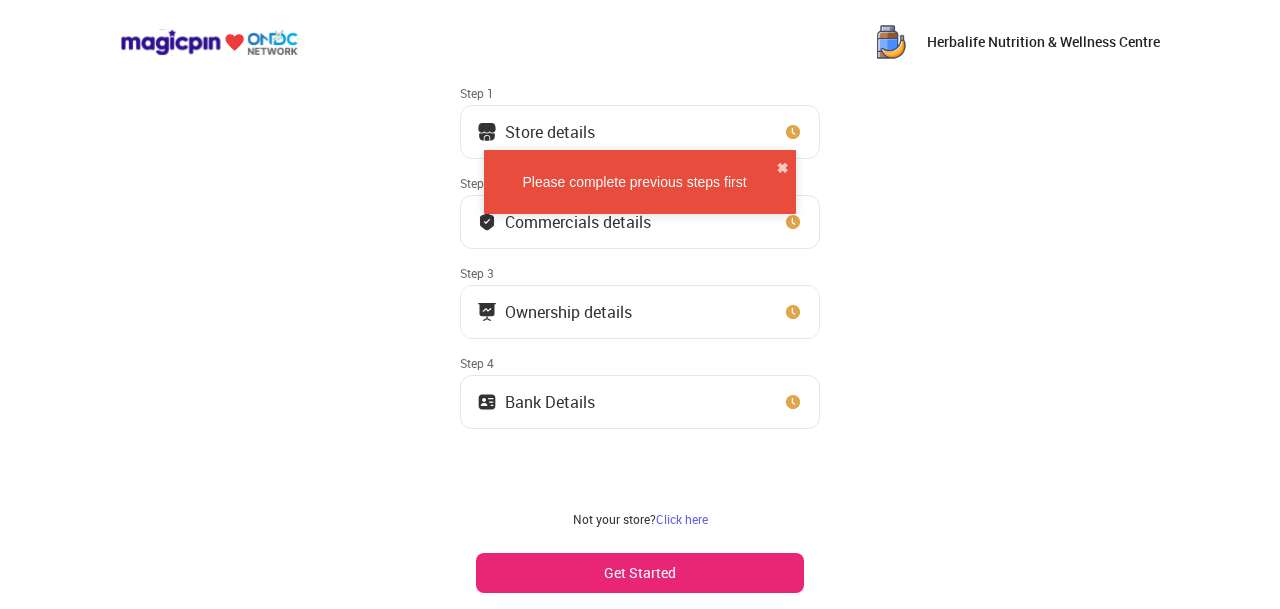 click on "[BRAND] Hi, [BRAND] , [CITY] Become a magicpin partner today! Register your outlet on magicpin in just  5 steps Step 1 Store details Step 2 Commercials details Step 3 Ownership details Step 4 Bank Details Not your store?  Click here Get Started" at bounding box center (640, 251) 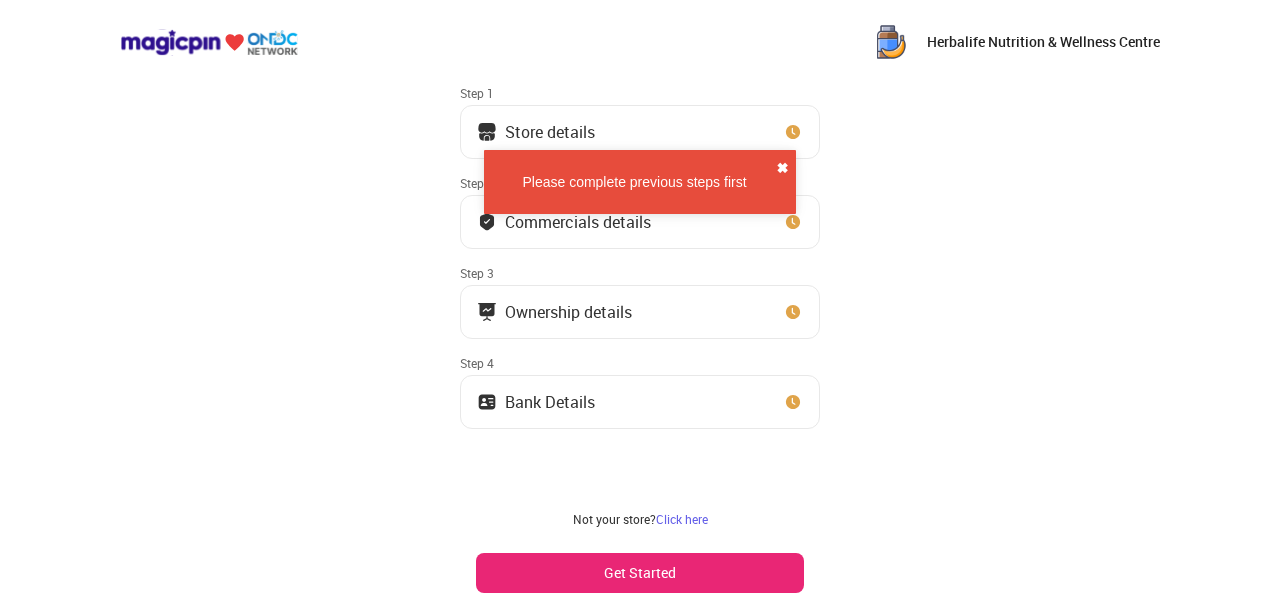 click on "✖" at bounding box center (782, 168) 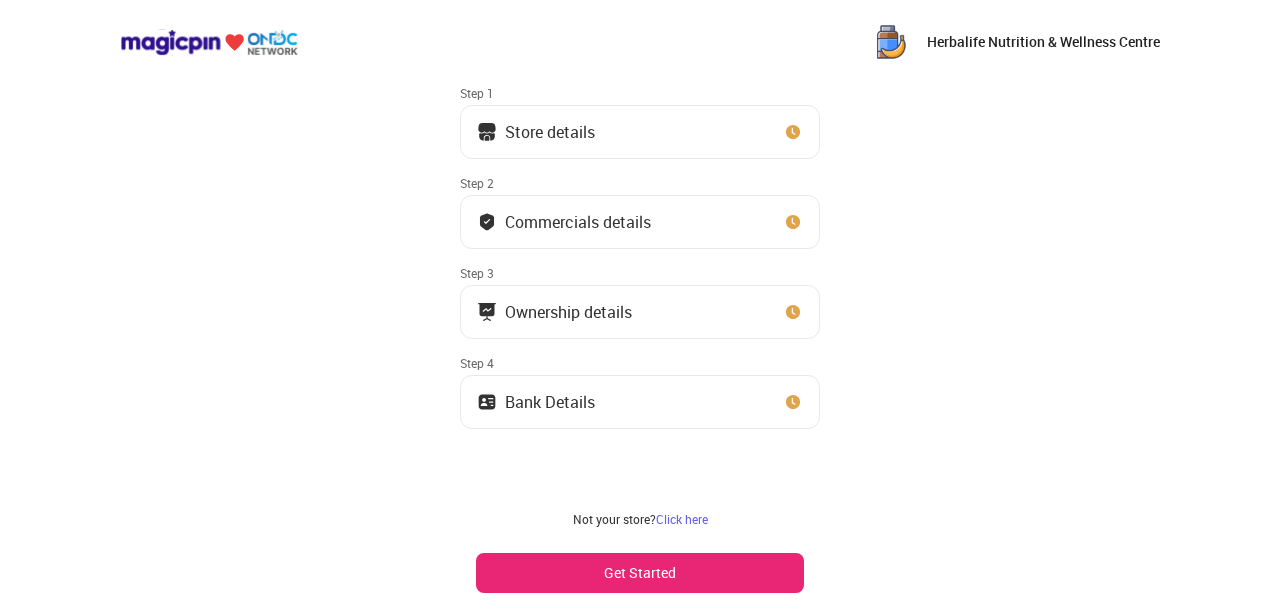 click on "Store details" at bounding box center (550, 132) 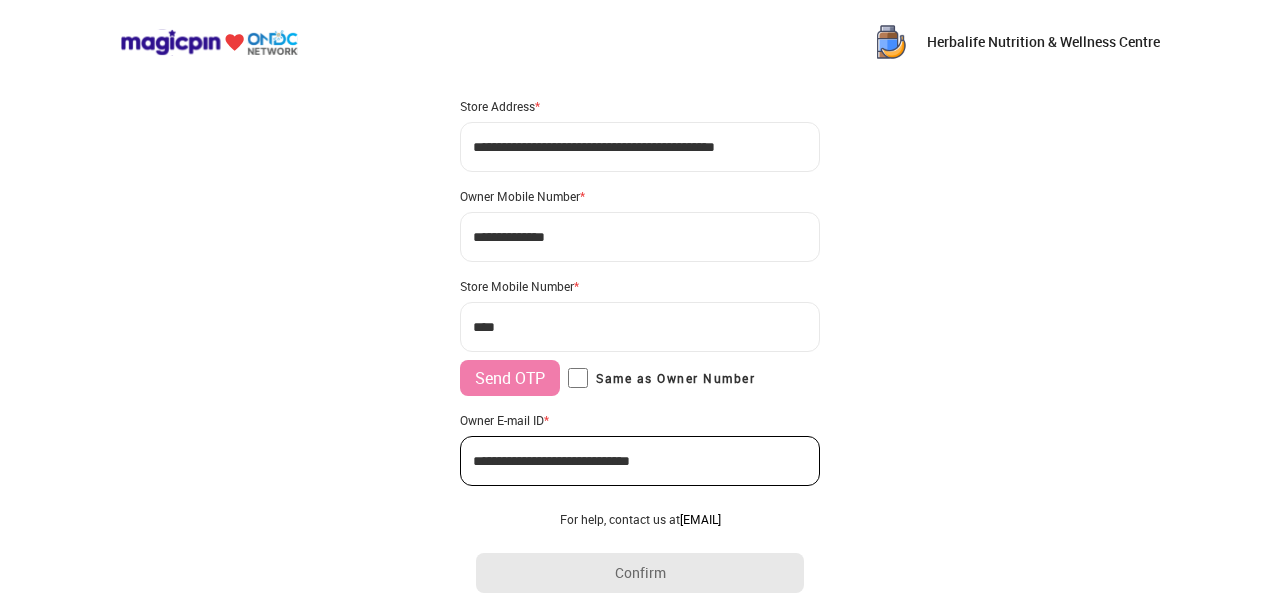 scroll, scrollTop: 150, scrollLeft: 0, axis: vertical 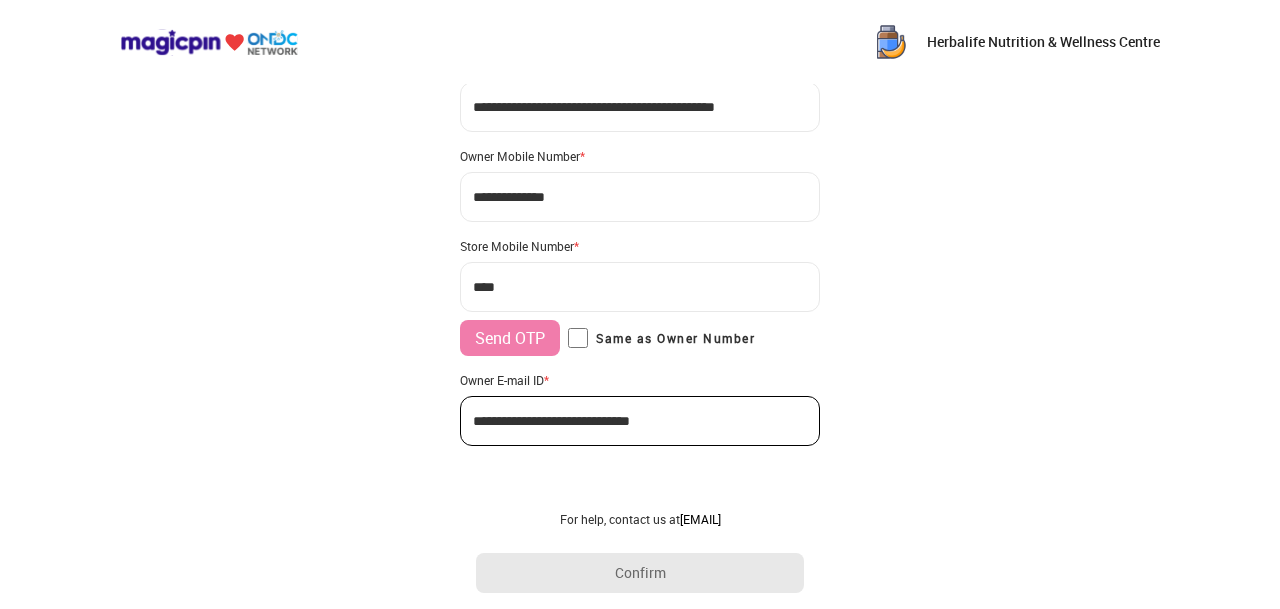 type on "**********" 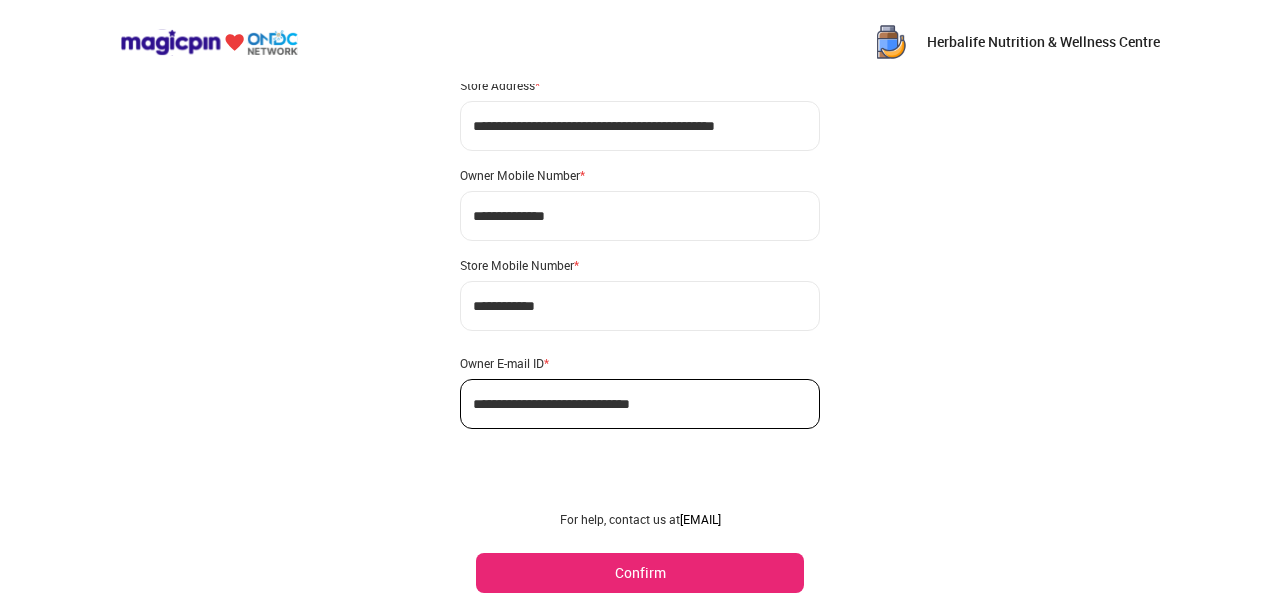 click on "Confirm" at bounding box center [640, 573] 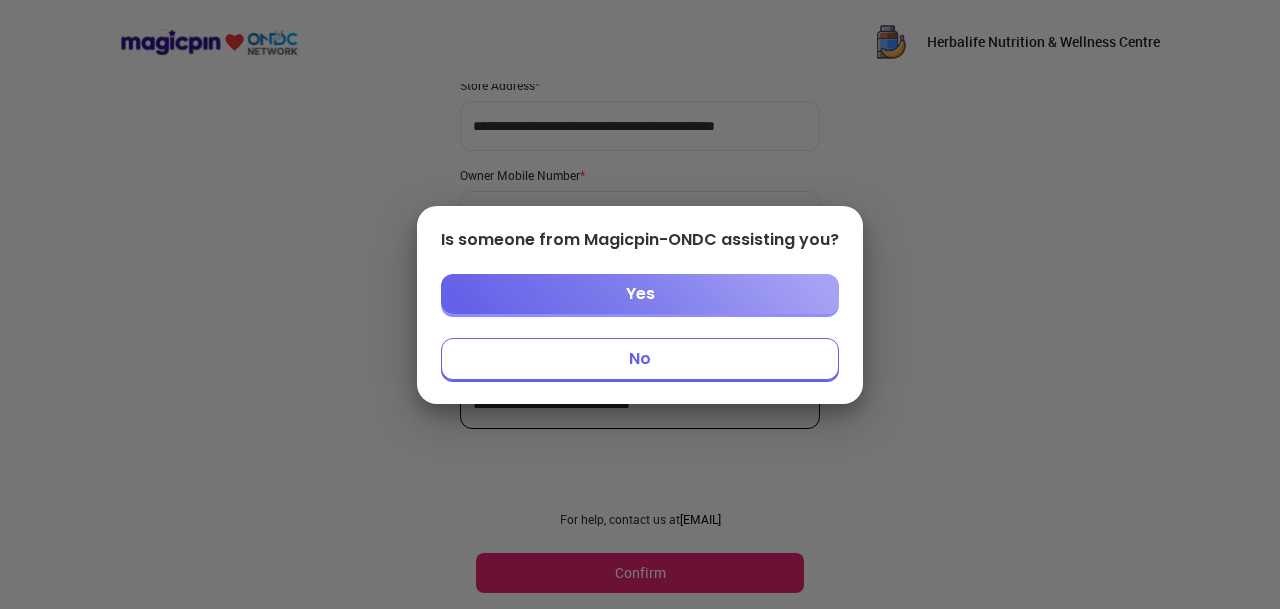 click on "No" at bounding box center (640, 359) 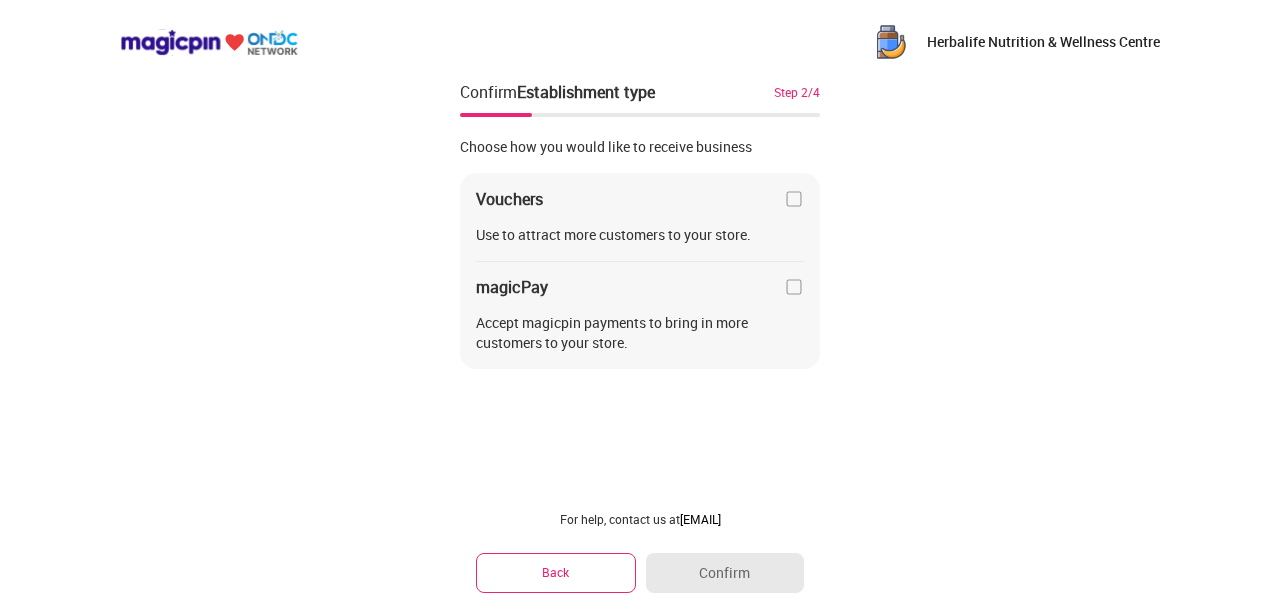 scroll, scrollTop: 0, scrollLeft: 0, axis: both 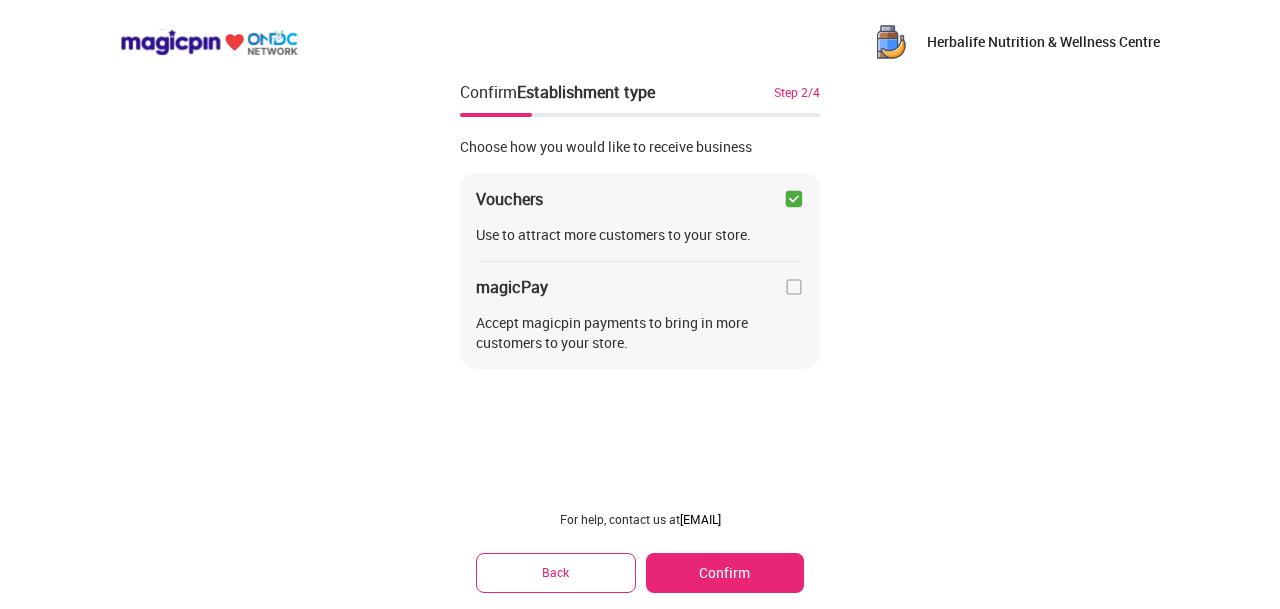 click on "Confirm" at bounding box center [725, 573] 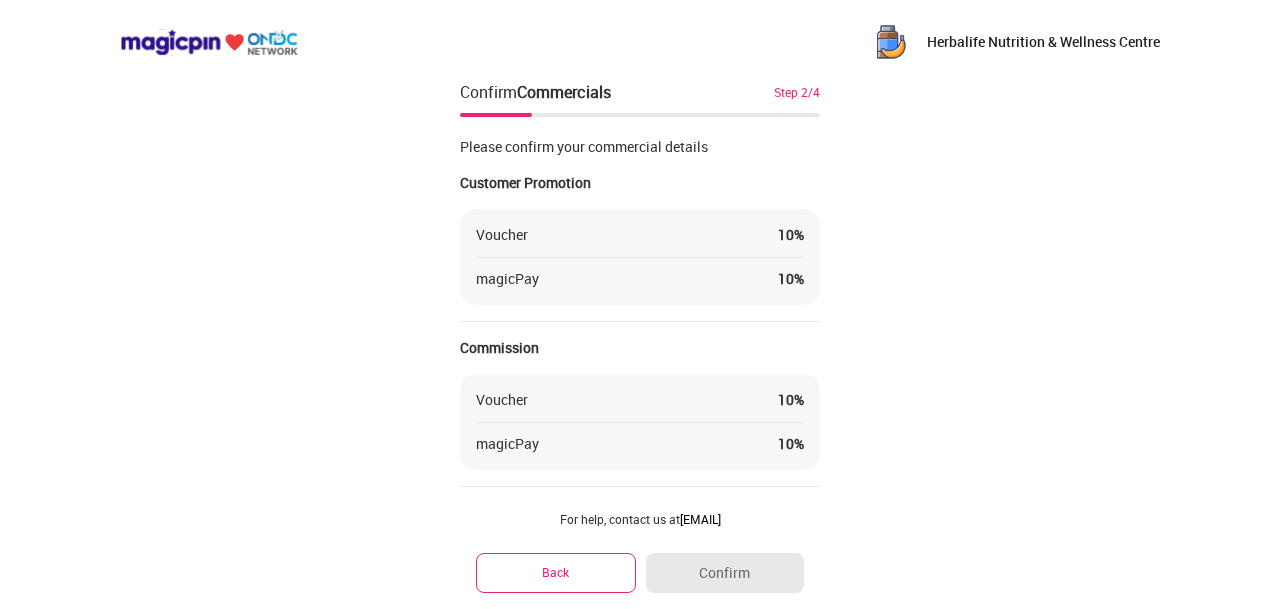 click on "Voucher" at bounding box center (502, 235) 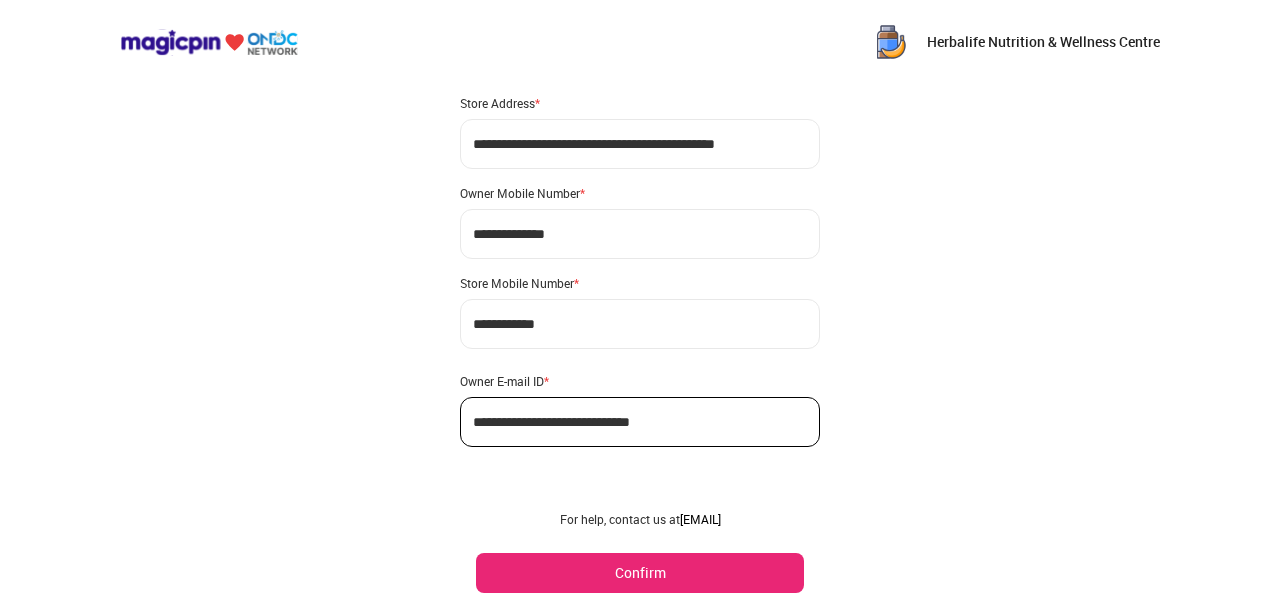 scroll, scrollTop: 150, scrollLeft: 0, axis: vertical 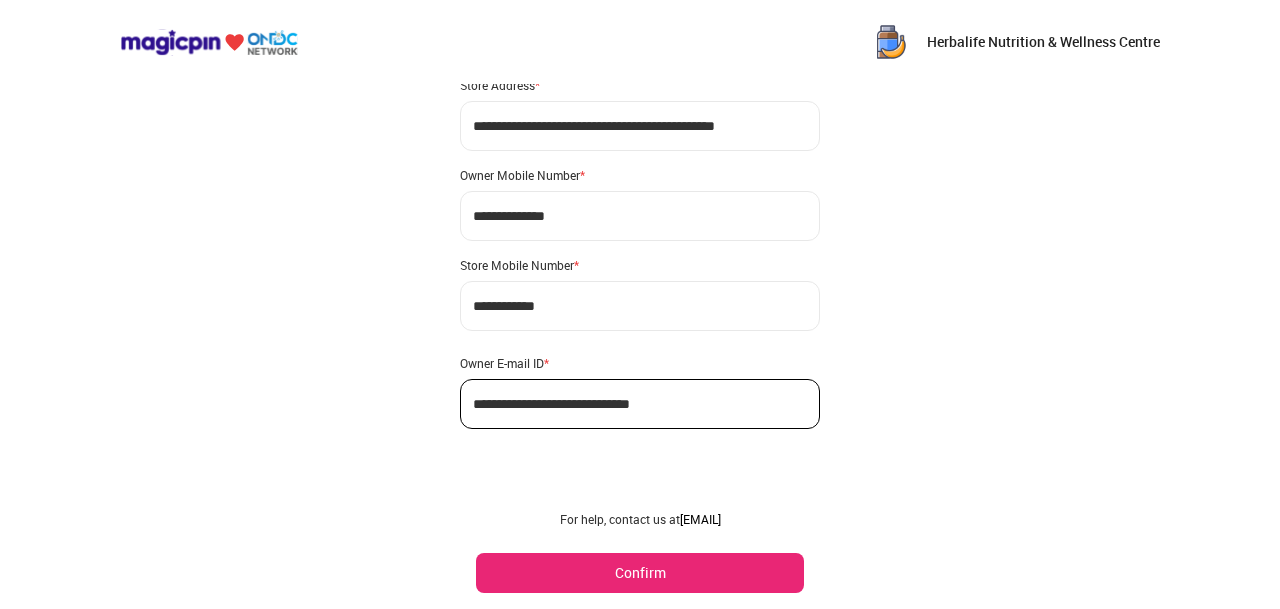 click on "Confirm" at bounding box center (640, 573) 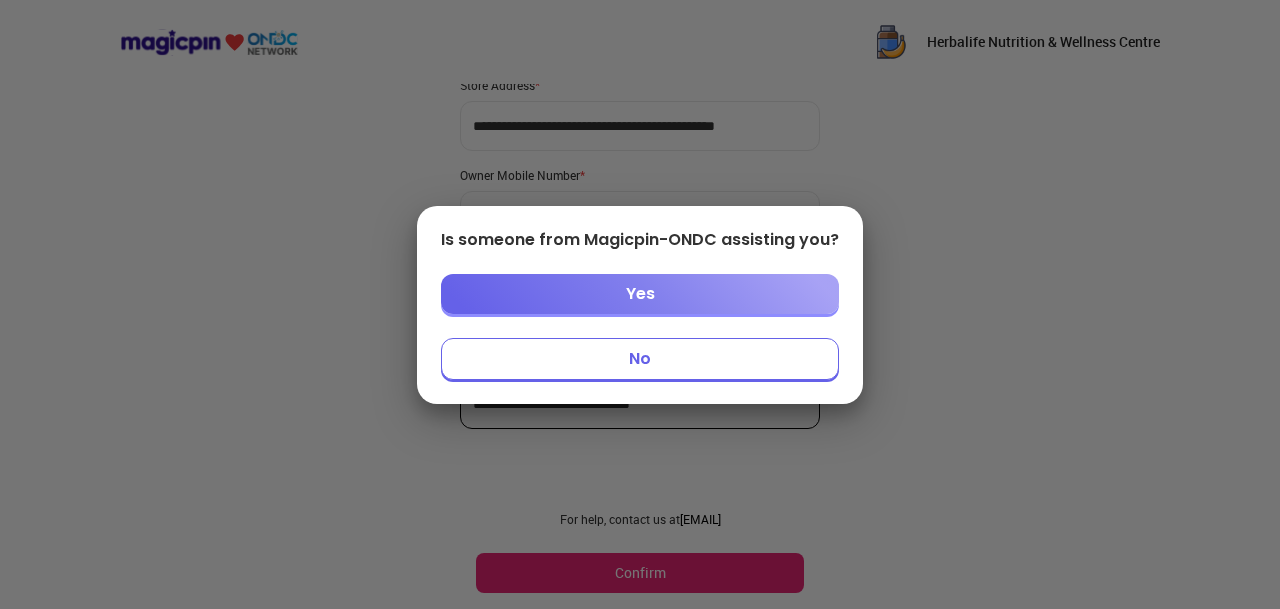 click on "No" at bounding box center [640, 359] 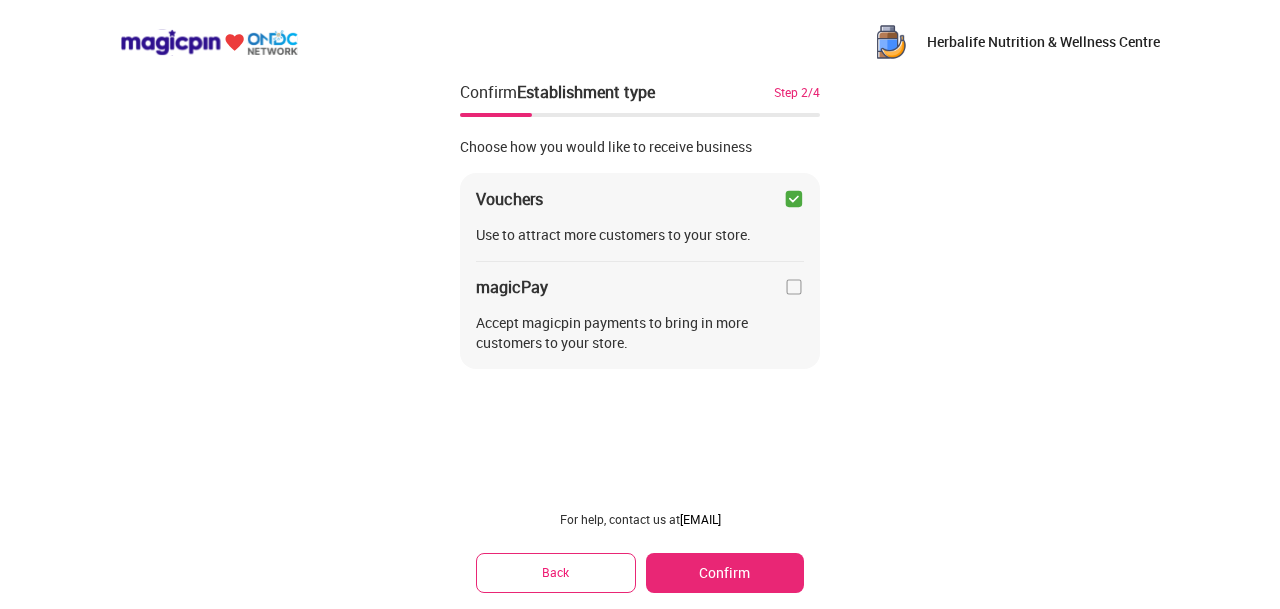 scroll, scrollTop: 0, scrollLeft: 0, axis: both 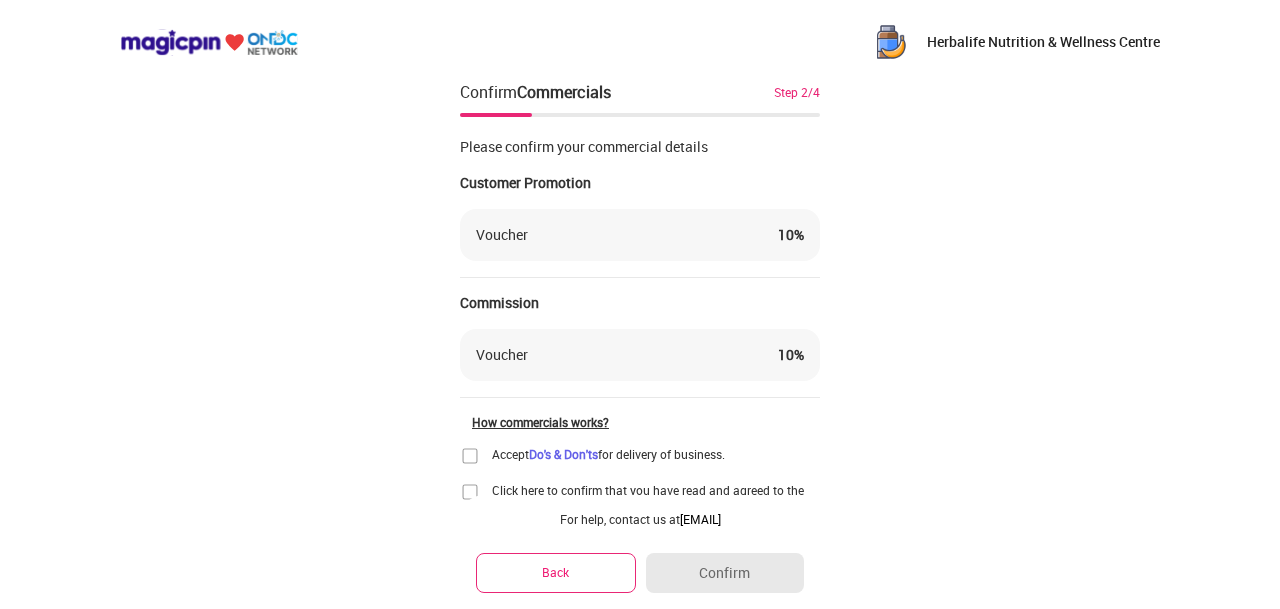 click at bounding box center (470, 456) 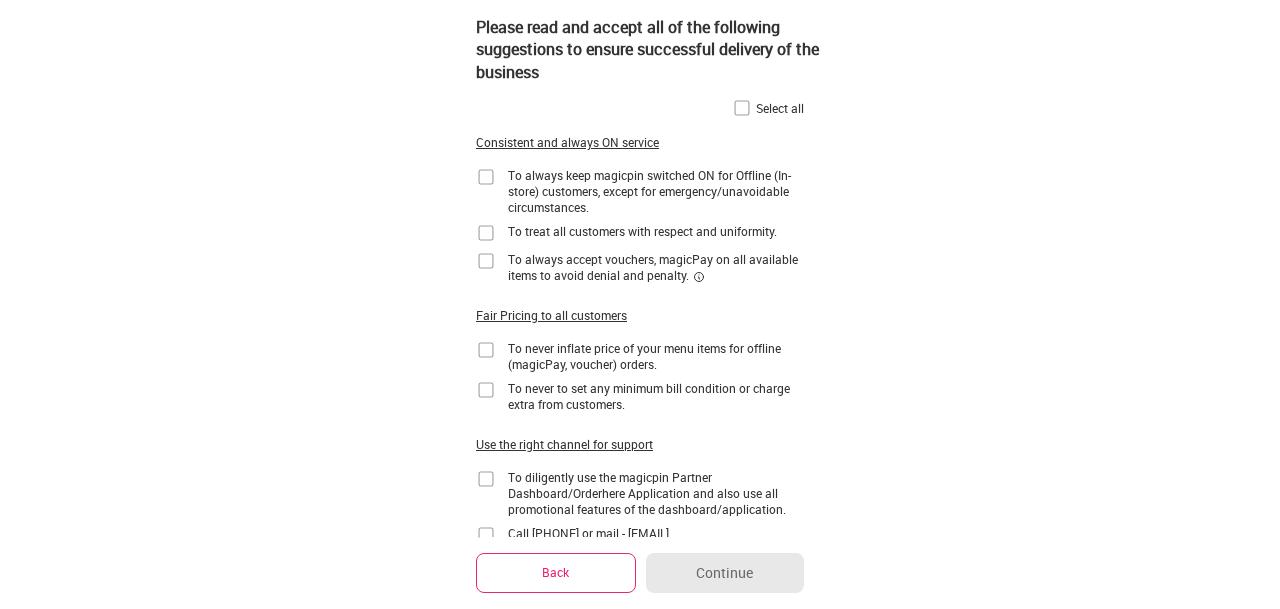 click at bounding box center (486, 177) 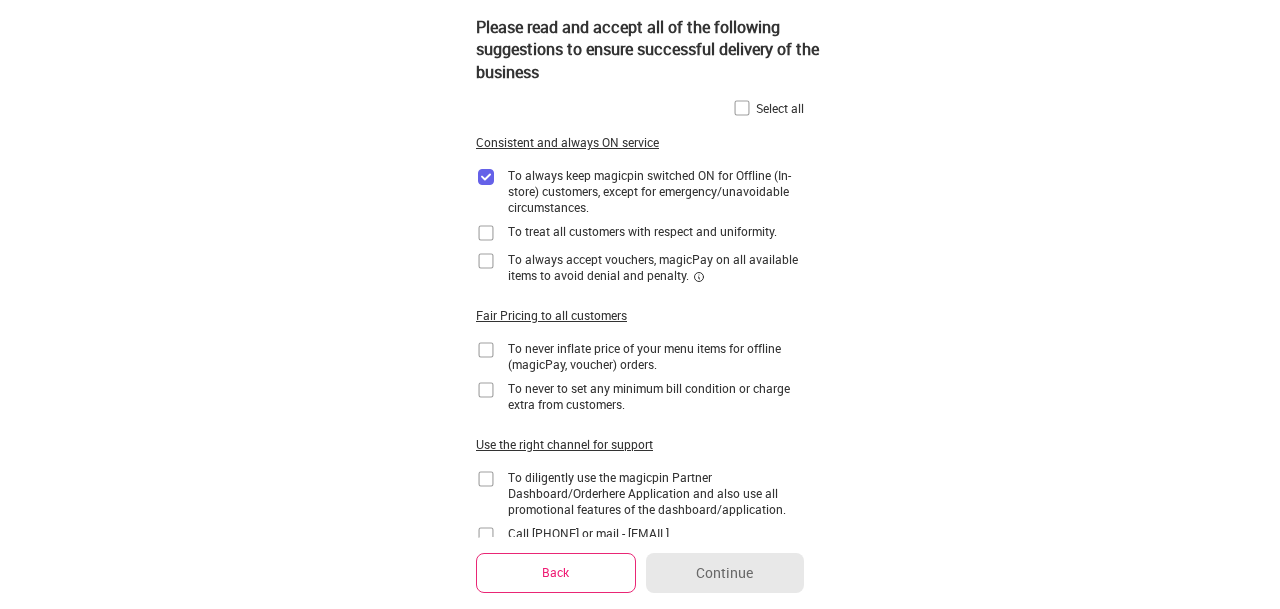 click at bounding box center [486, 233] 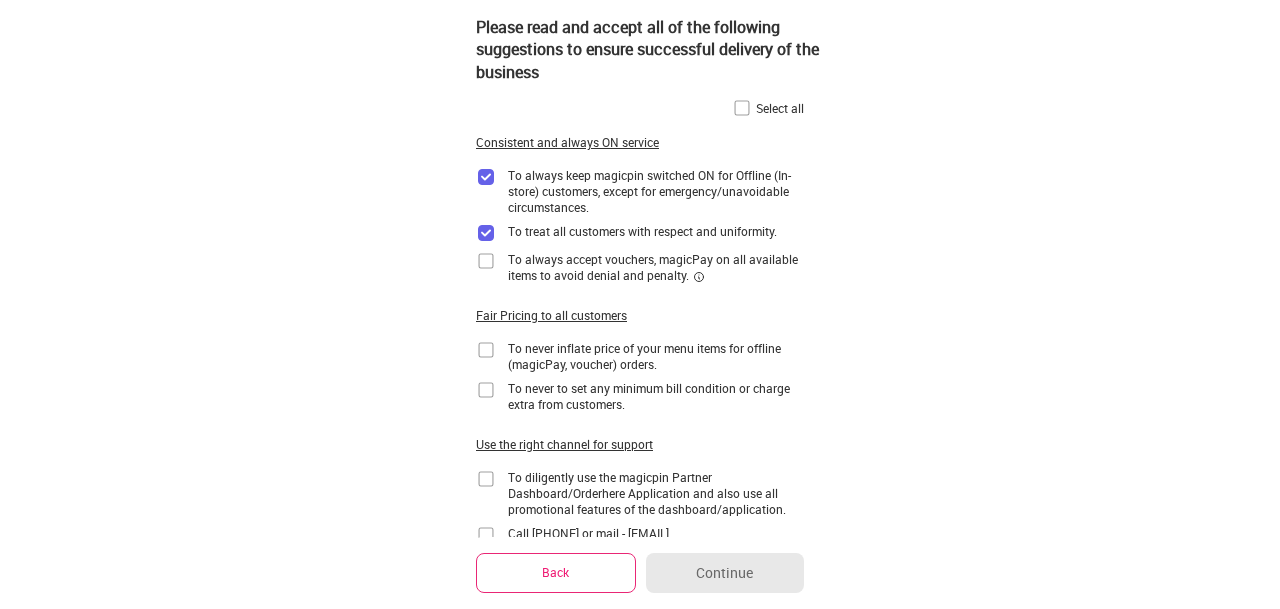 click at bounding box center [486, 261] 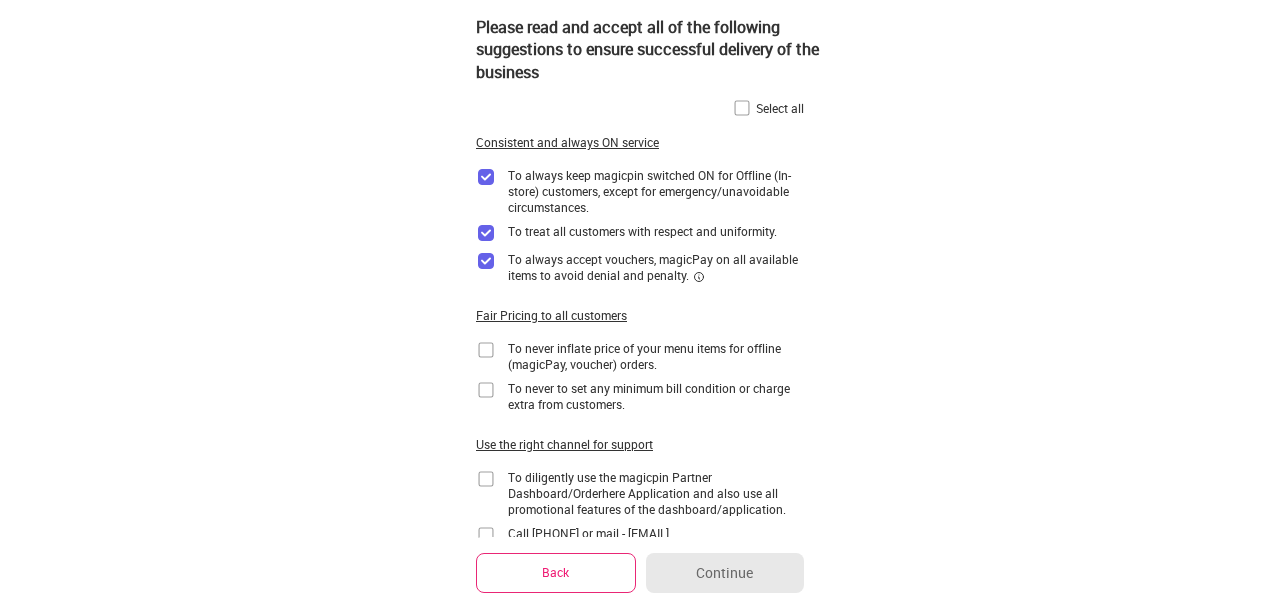 click at bounding box center [742, 108] 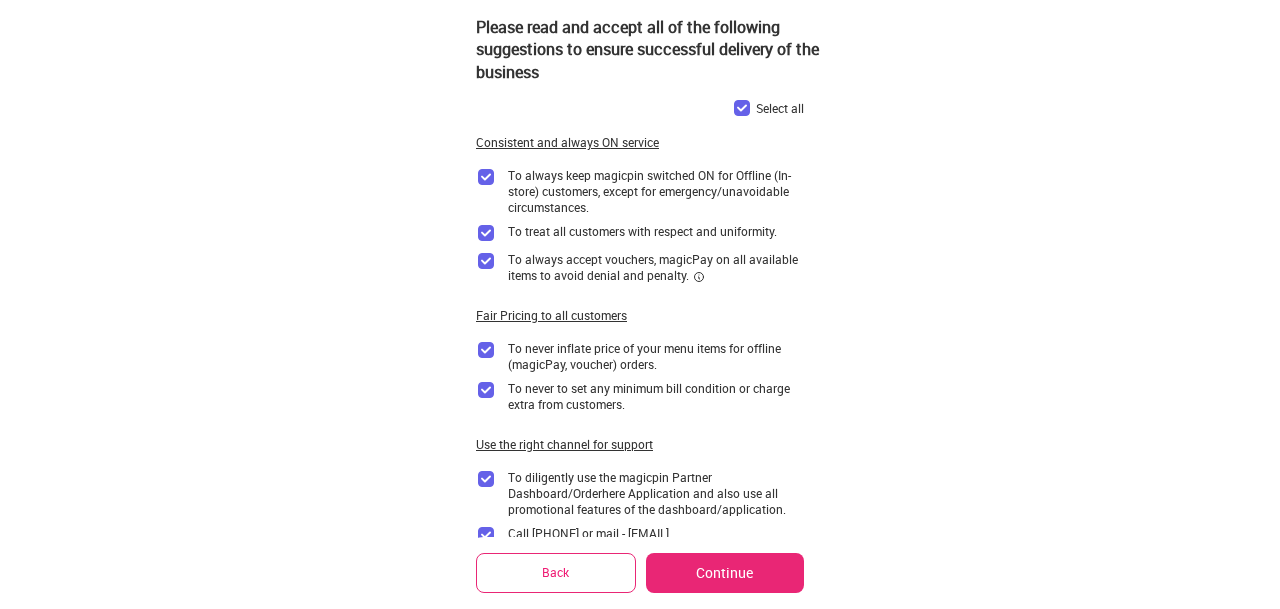 click on "Continue" at bounding box center (725, 573) 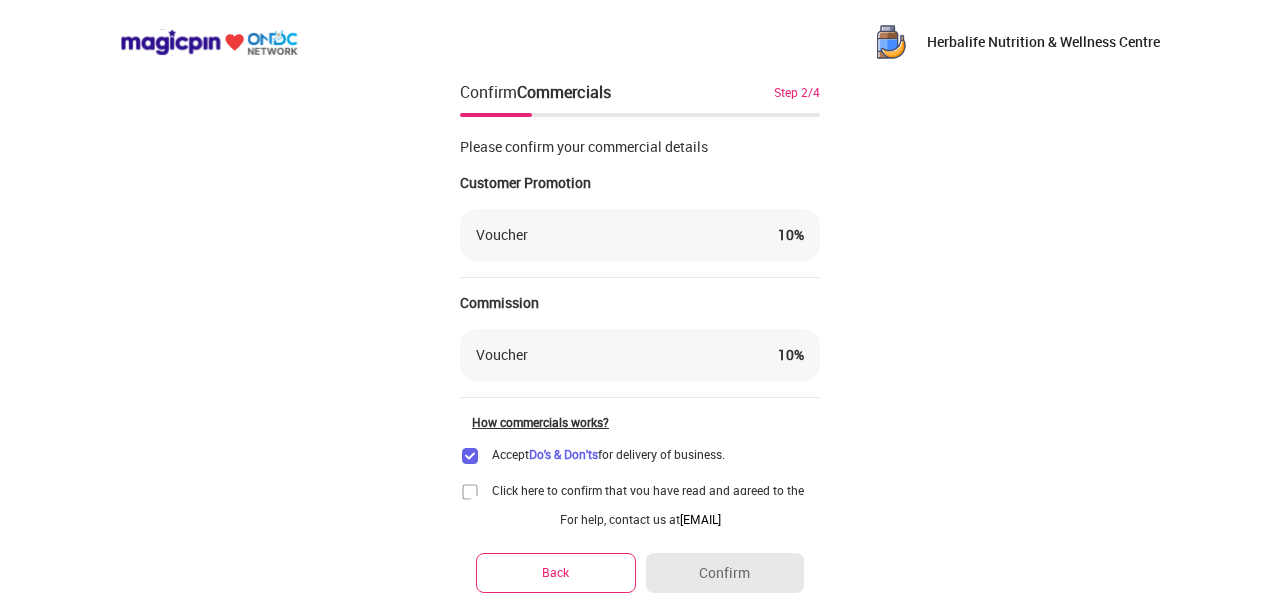 click at bounding box center (470, 492) 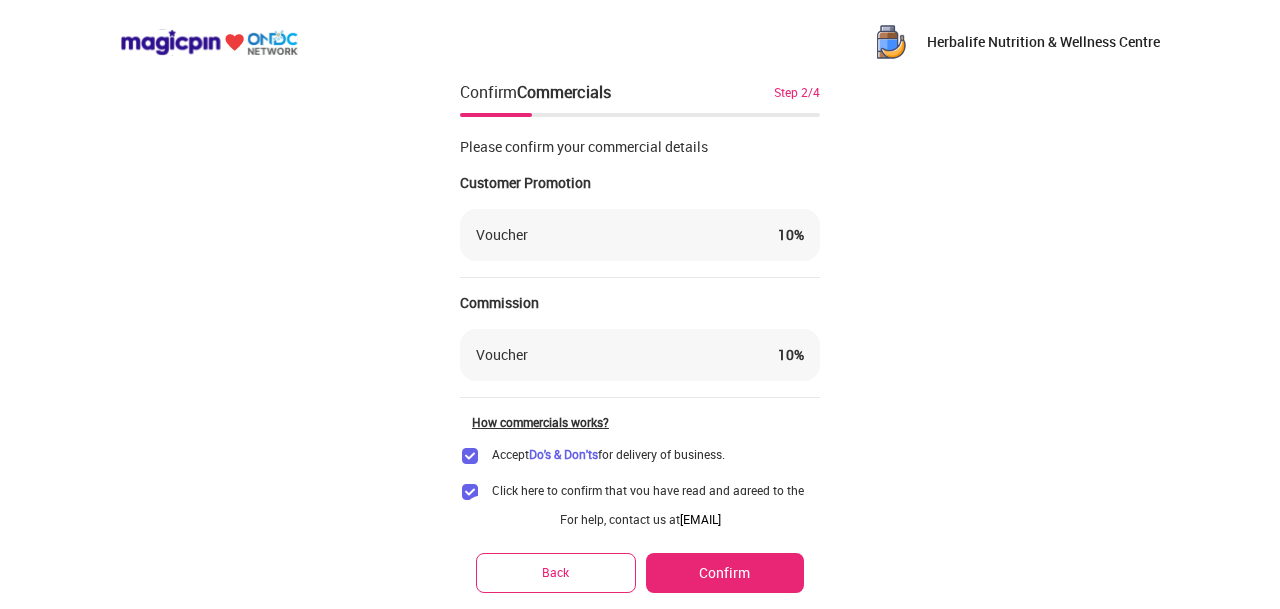 click on "Confirm" at bounding box center (725, 573) 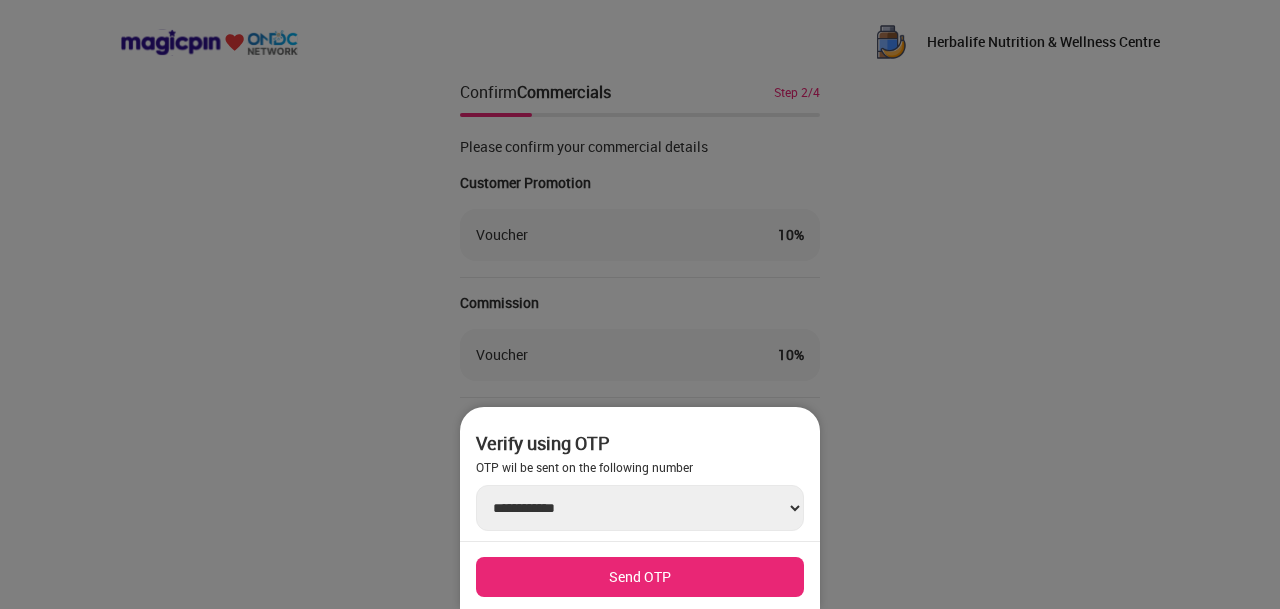 click on "Send OTP" at bounding box center (640, 577) 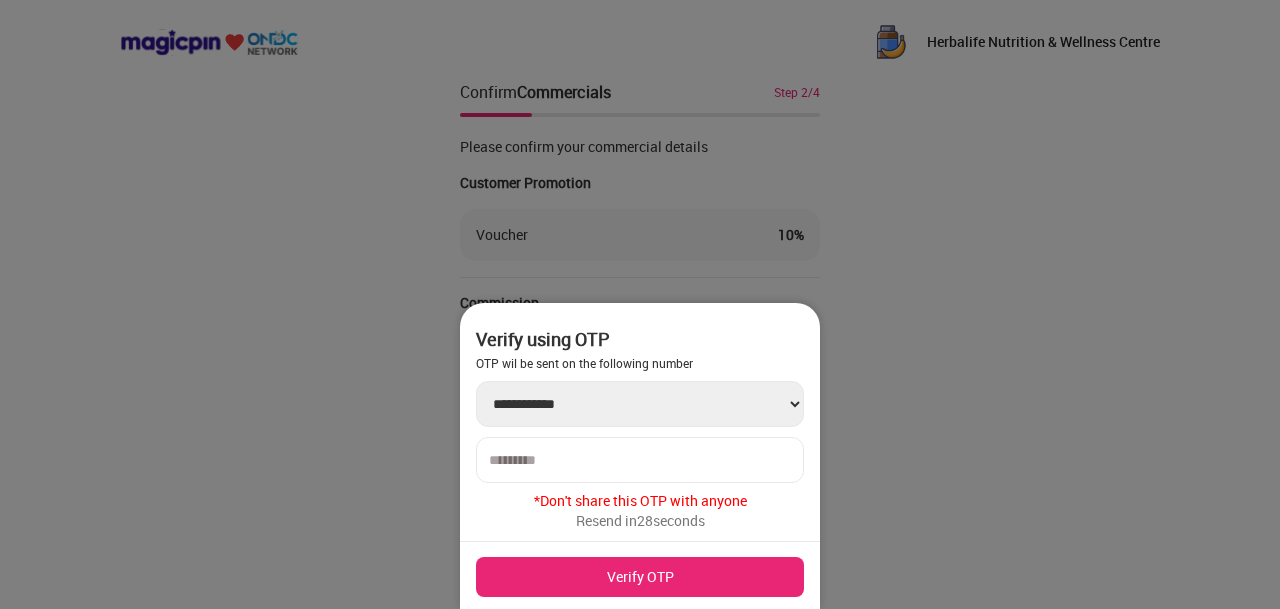 click at bounding box center [640, 460] 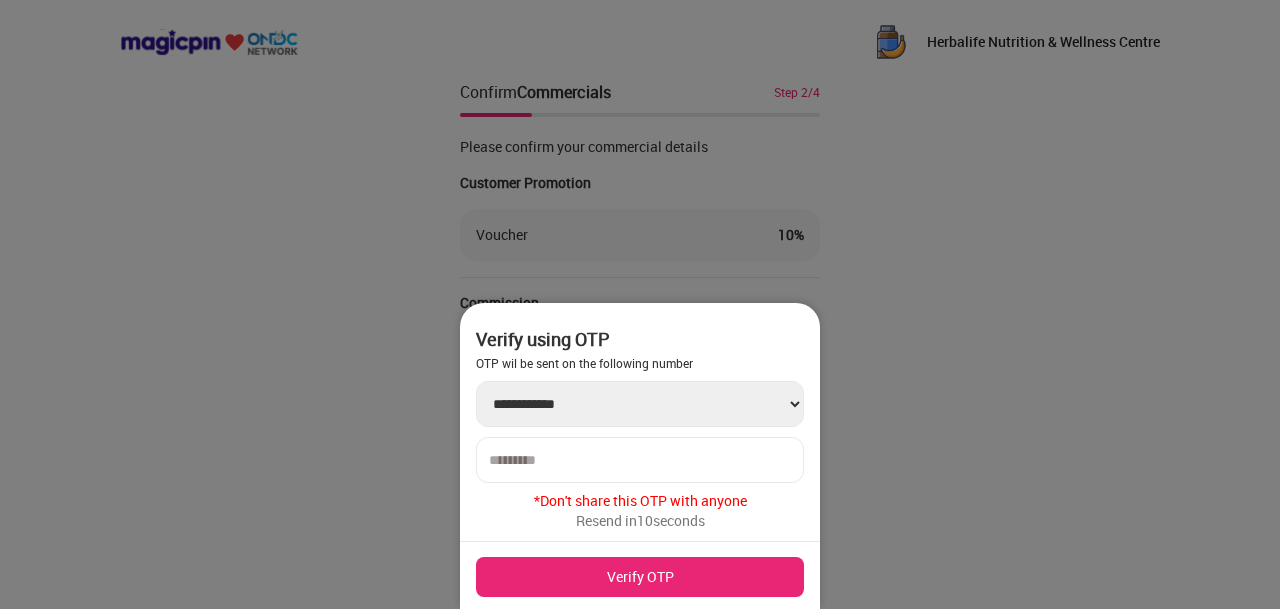 click at bounding box center (640, 460) 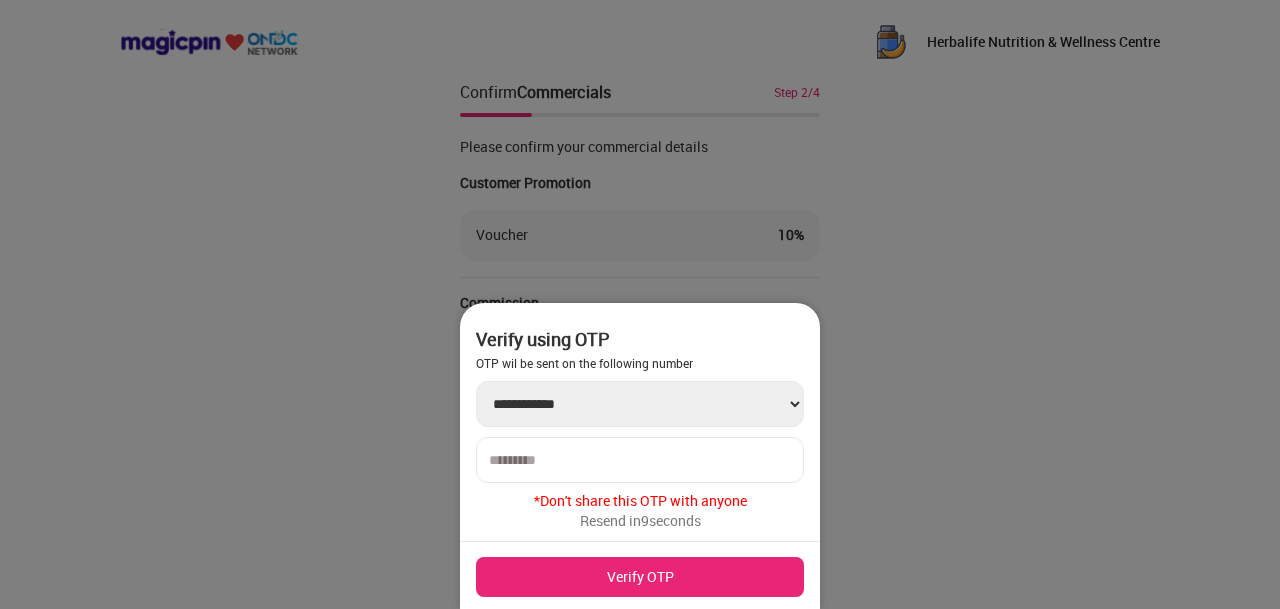 click at bounding box center (640, 460) 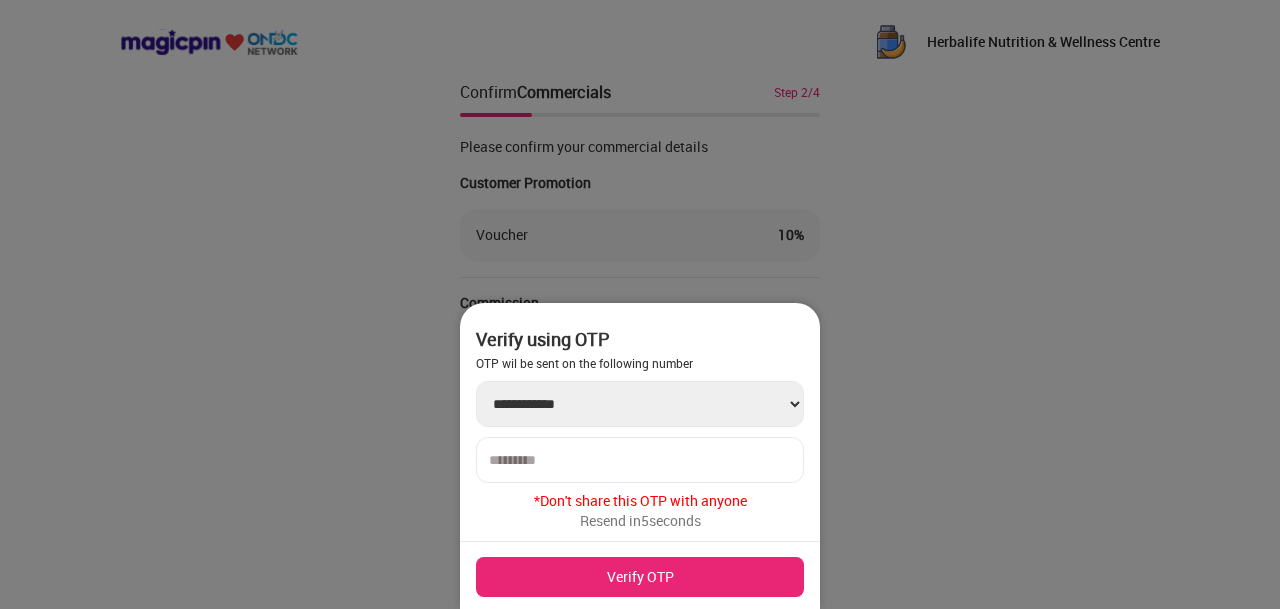 type on "******" 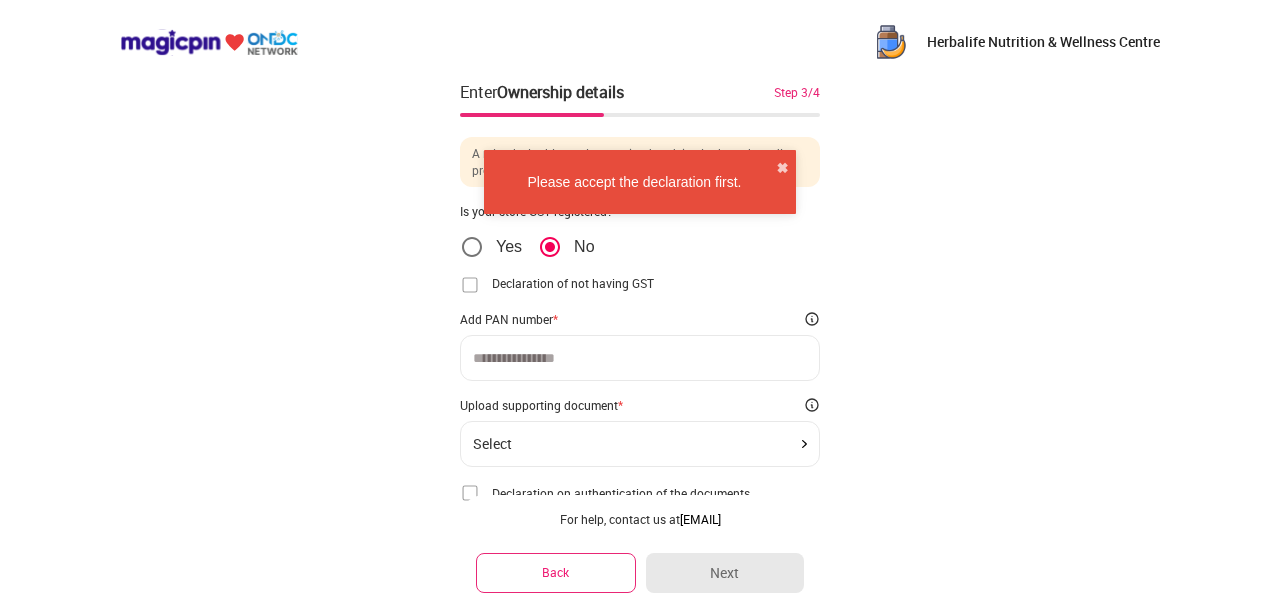 click at bounding box center [640, 358] 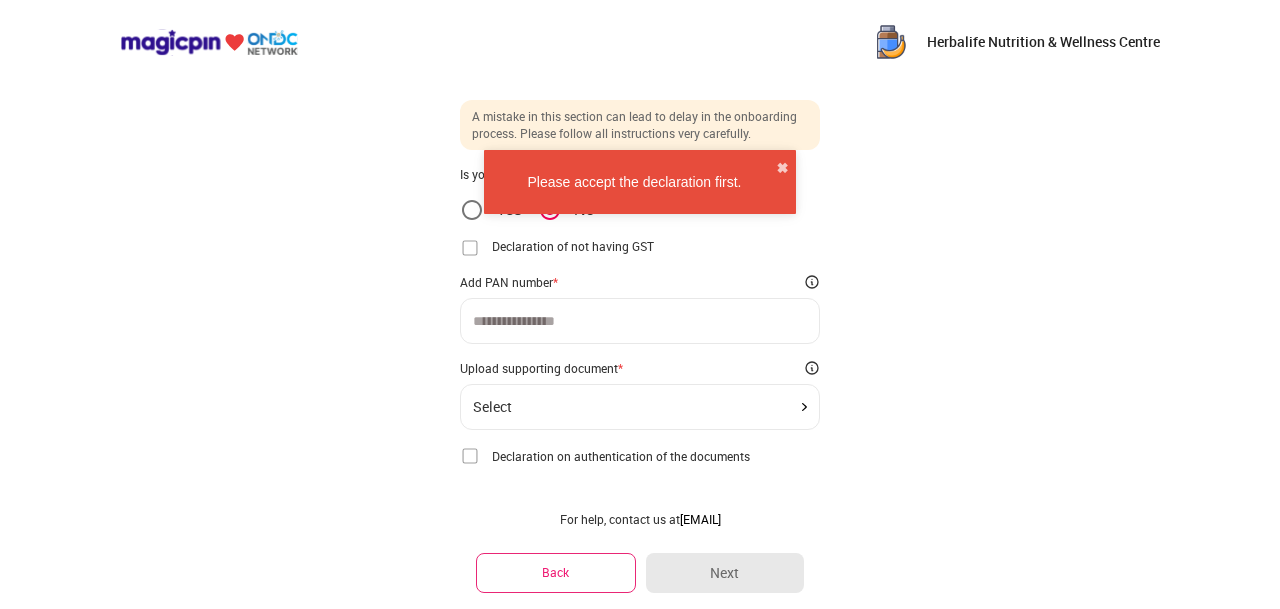 scroll, scrollTop: 74, scrollLeft: 0, axis: vertical 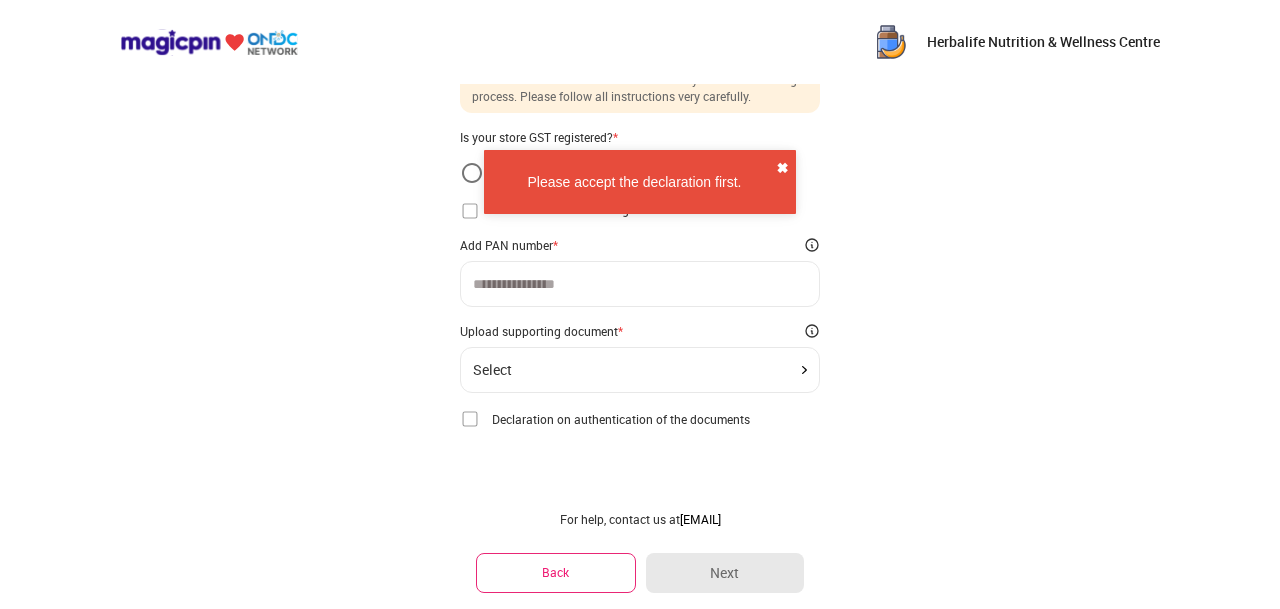 click on "✖" at bounding box center [782, 168] 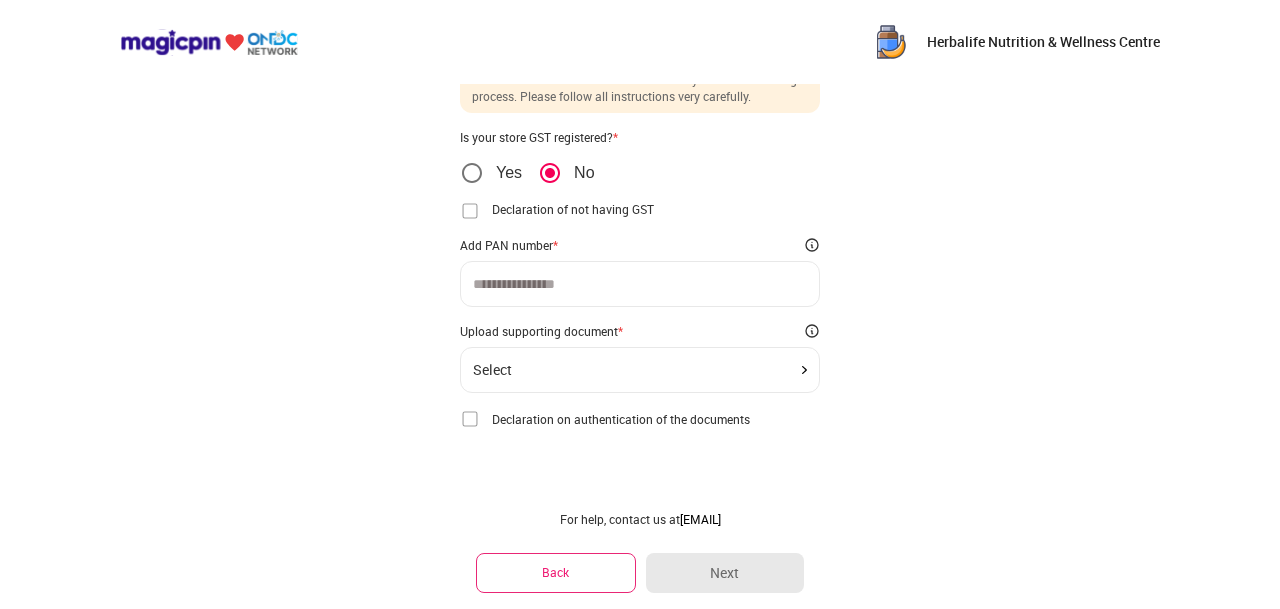 click on "Select" 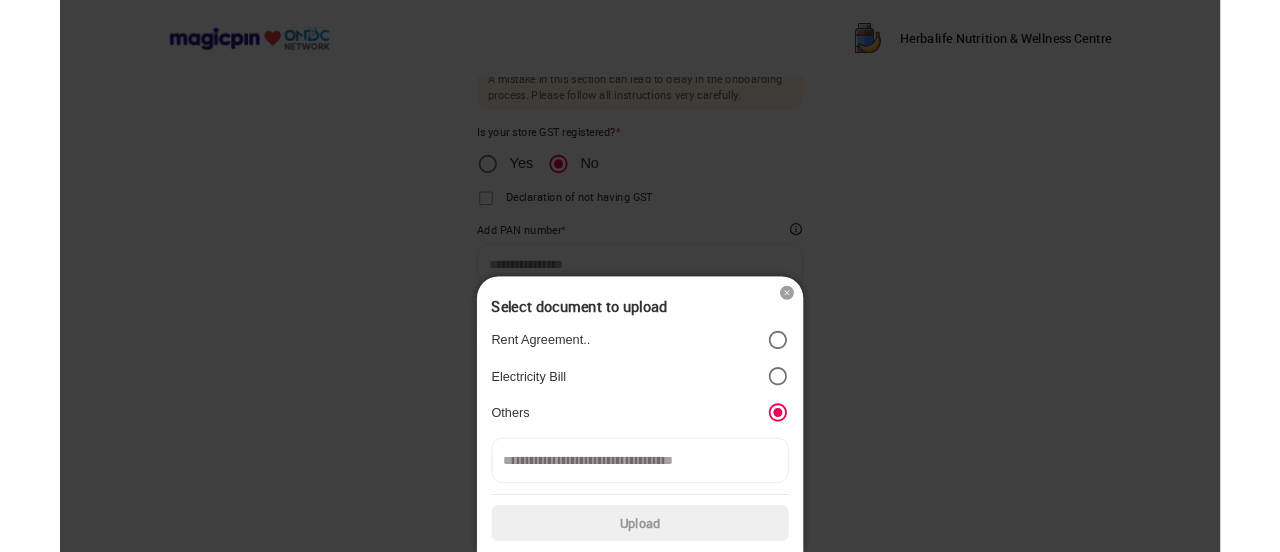 scroll, scrollTop: 66, scrollLeft: 0, axis: vertical 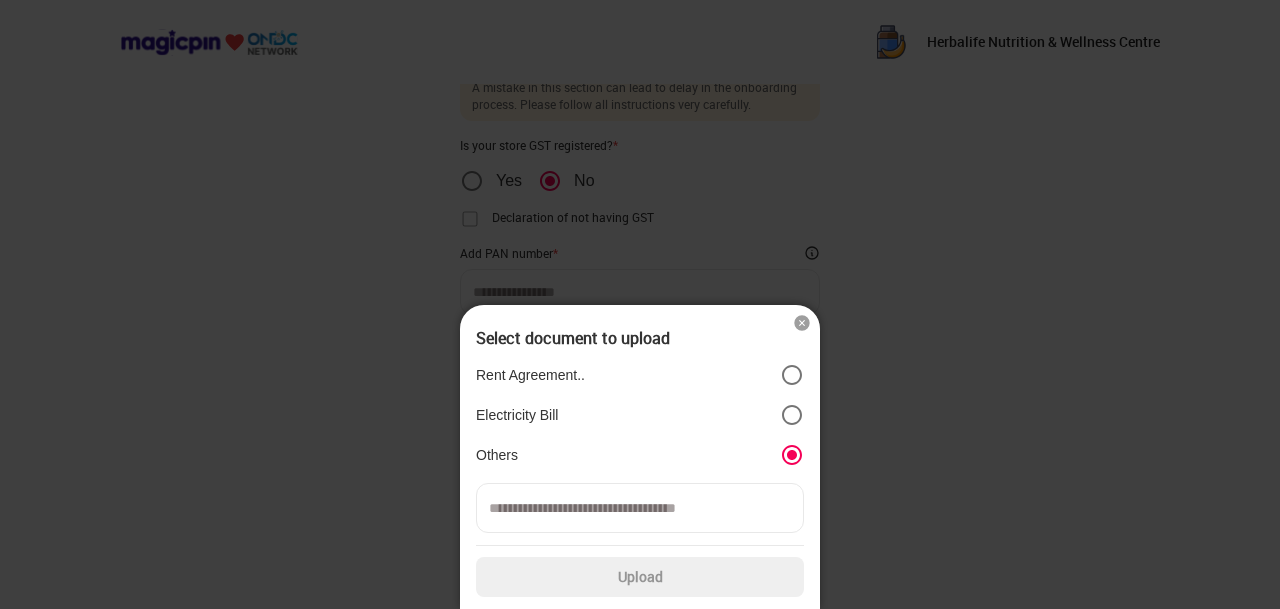 click at bounding box center [640, 508] 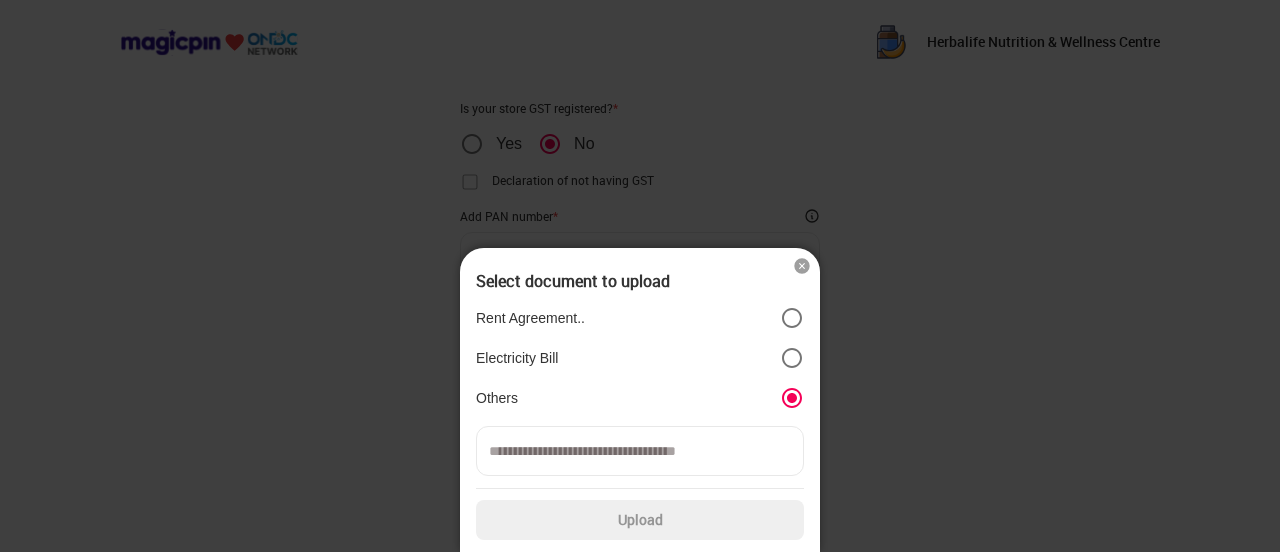 scroll, scrollTop: 123, scrollLeft: 0, axis: vertical 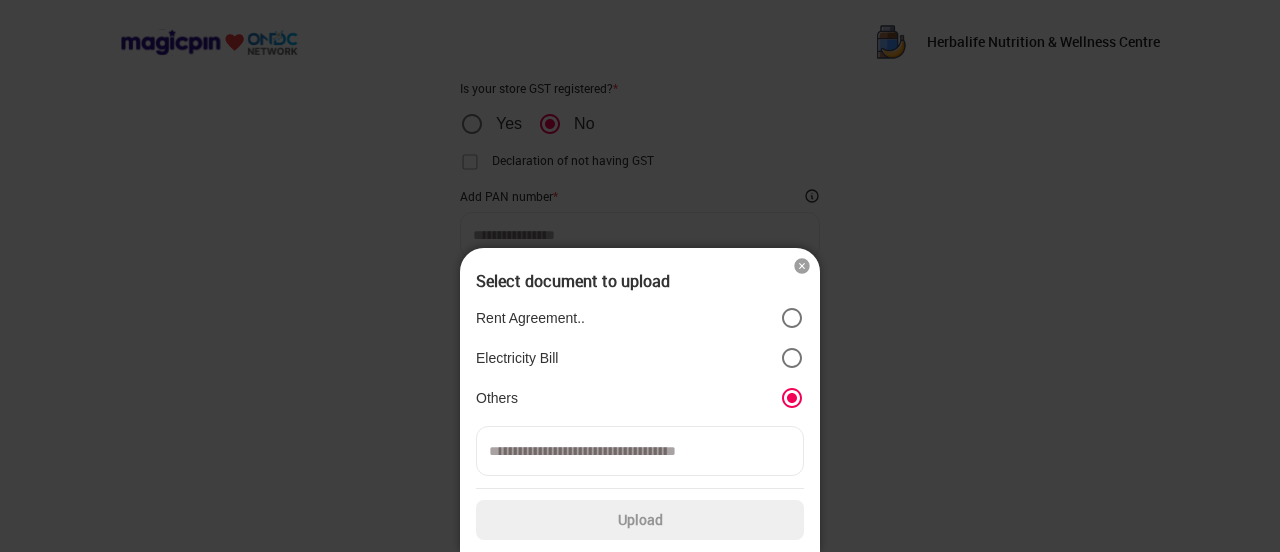click at bounding box center (640, 451) 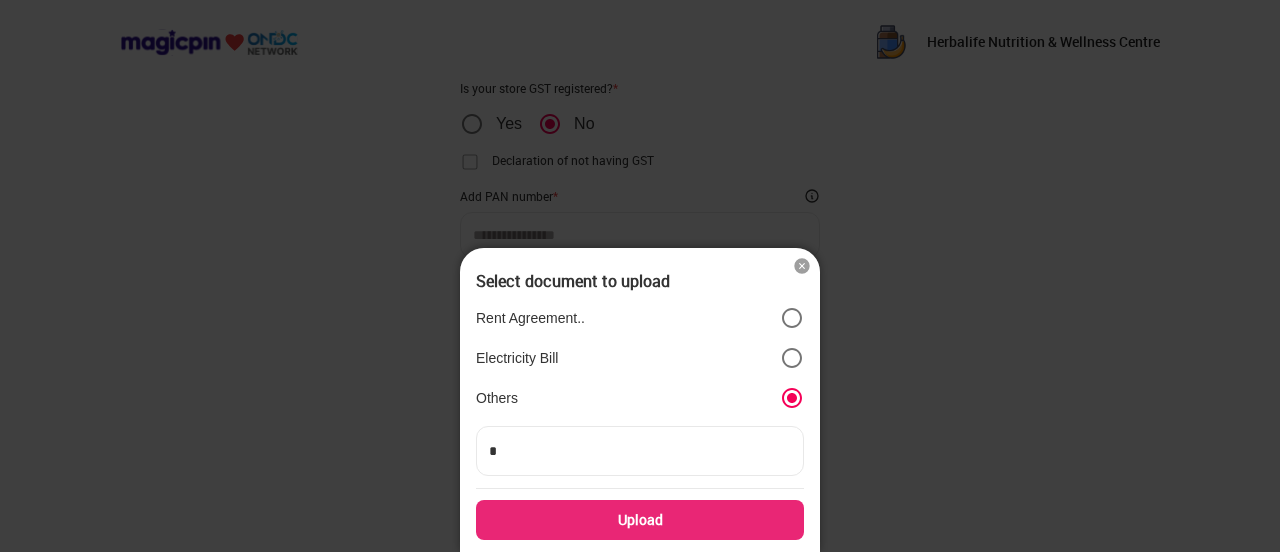 type on "*" 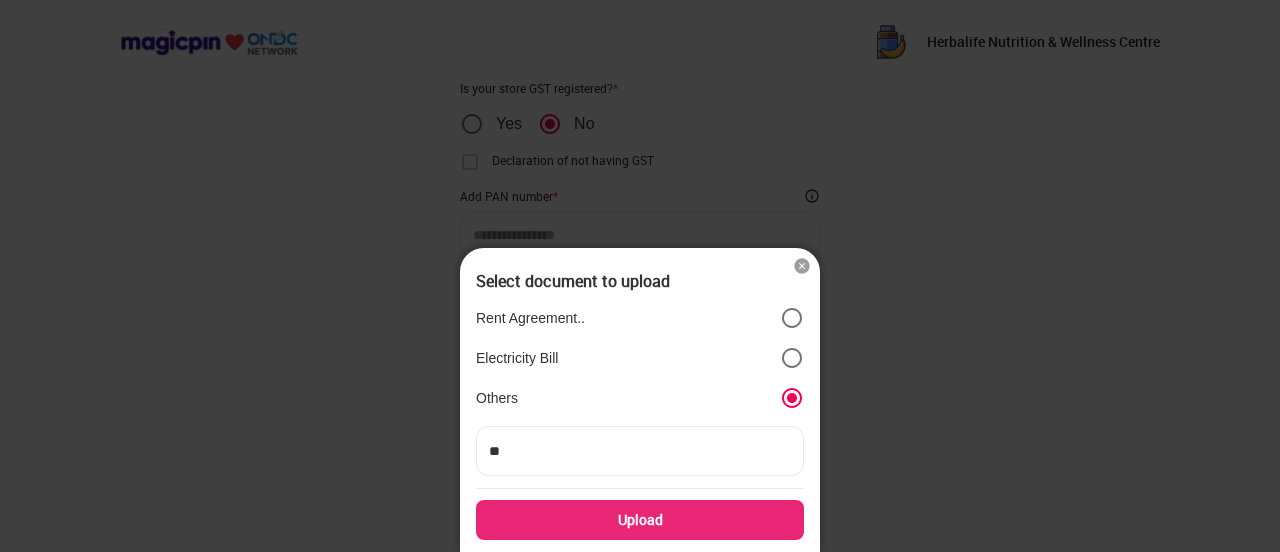 type on "***" 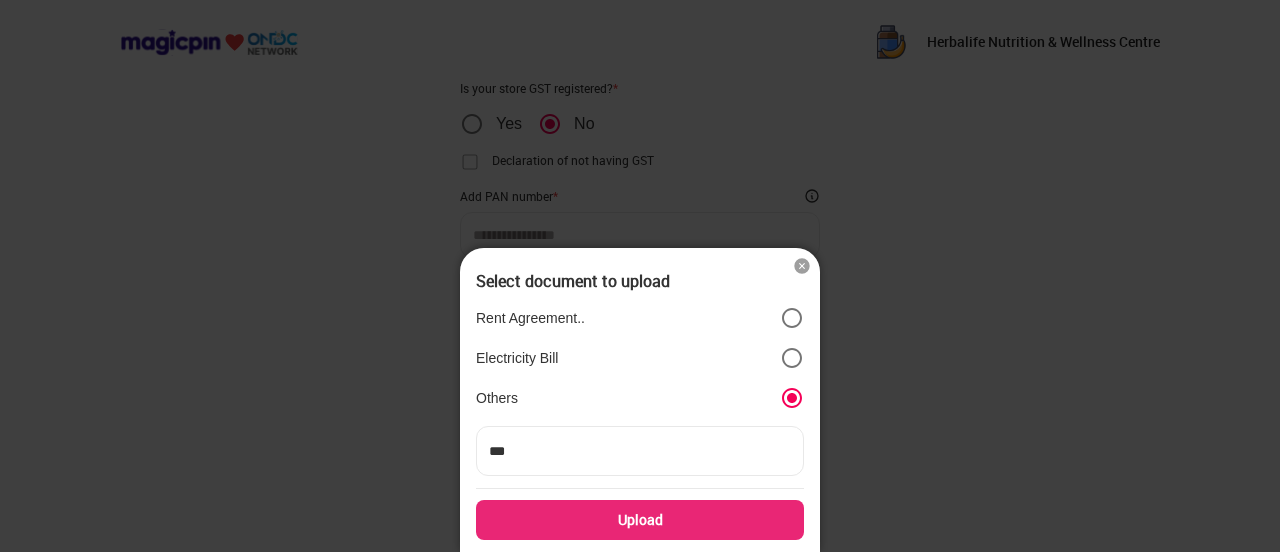 type on "****" 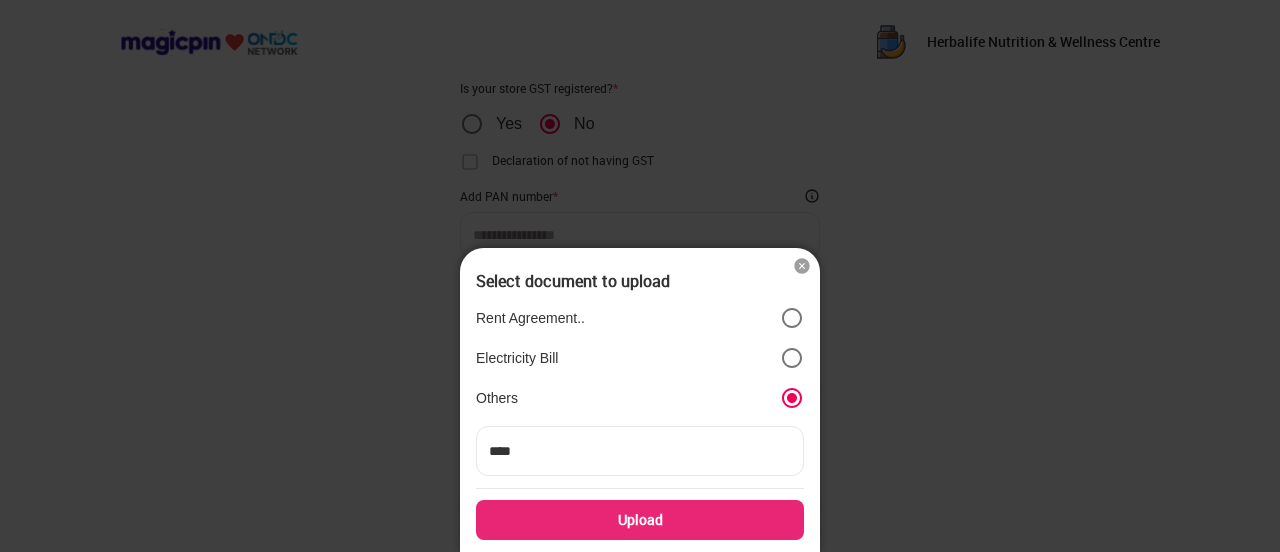 type on "****" 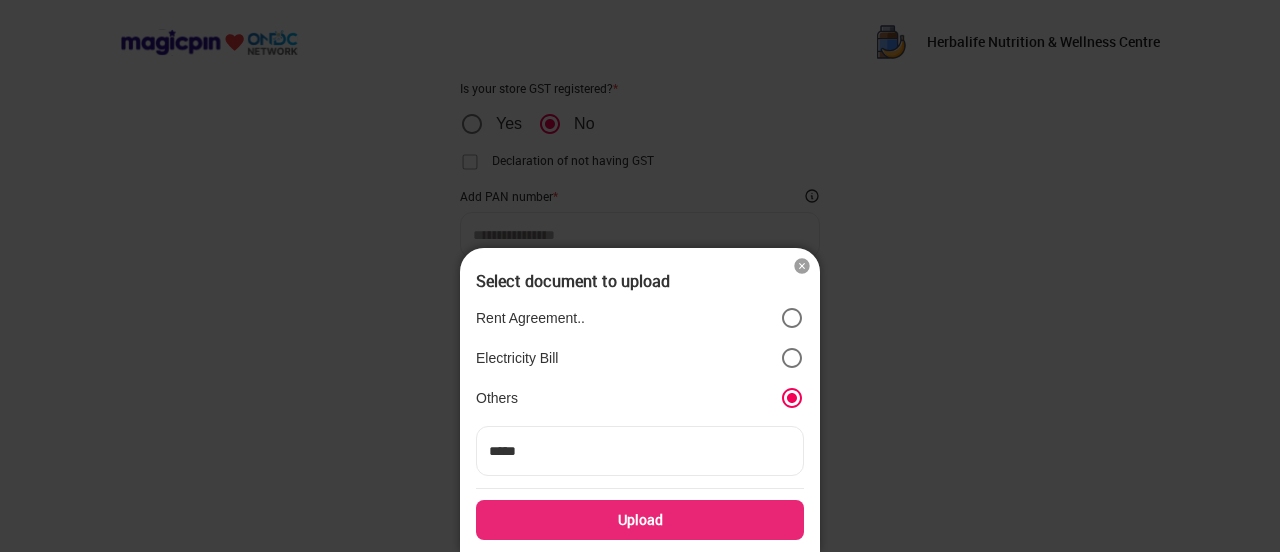 type on "****" 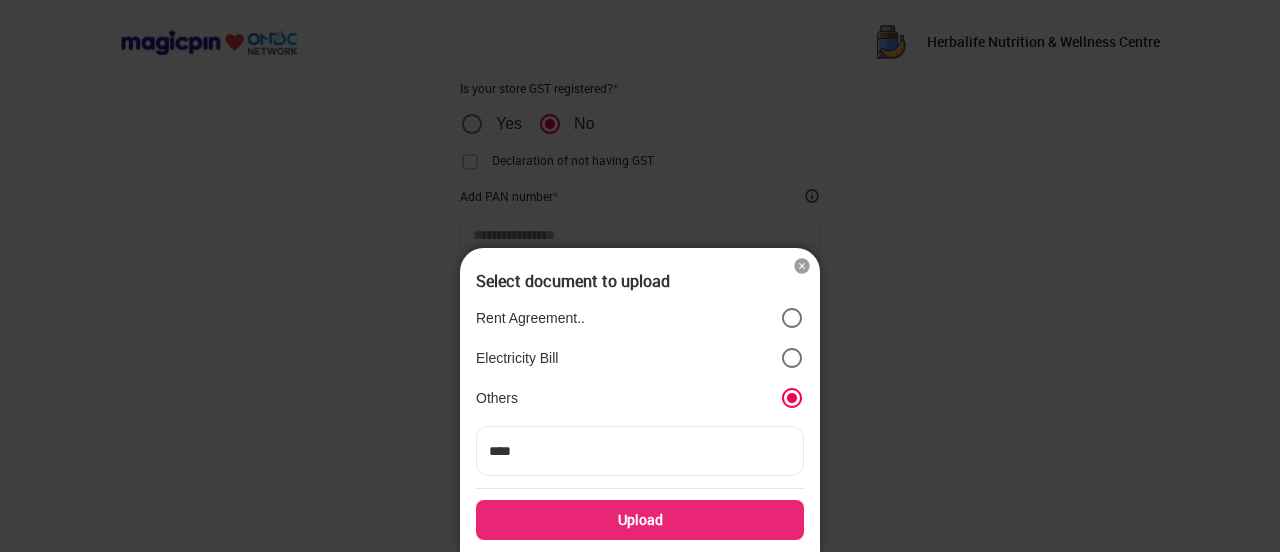 type on "***" 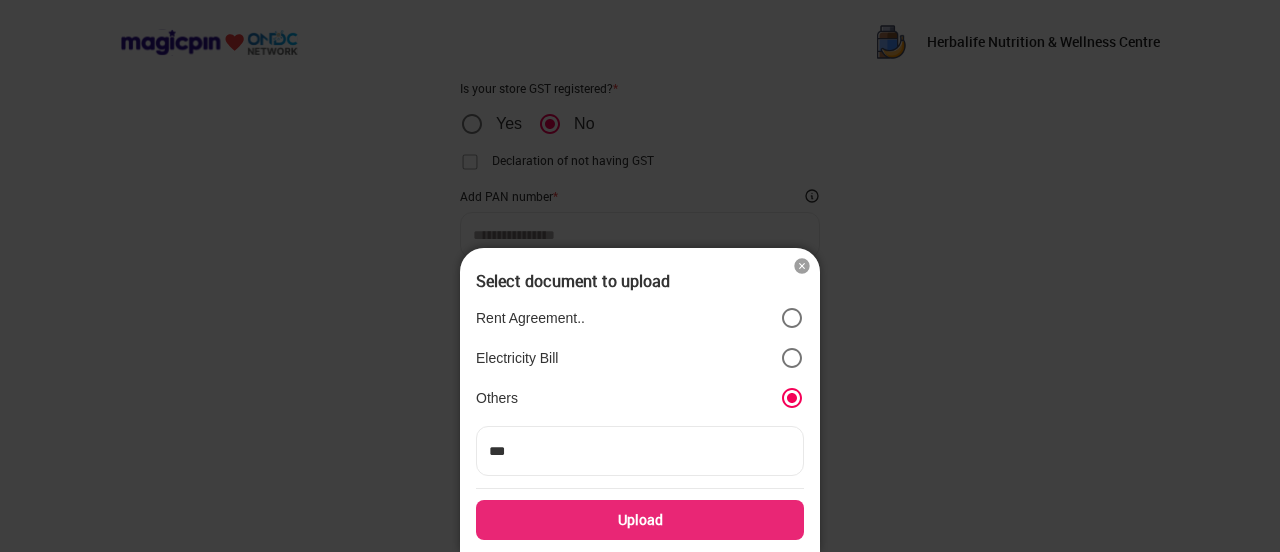 type on "**" 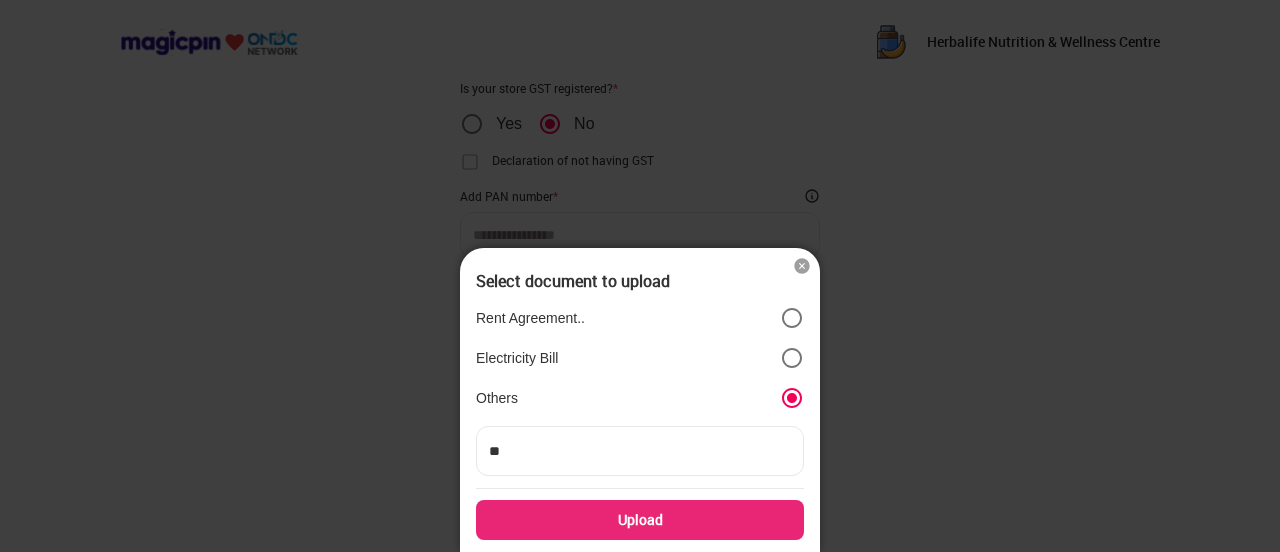 type on "*" 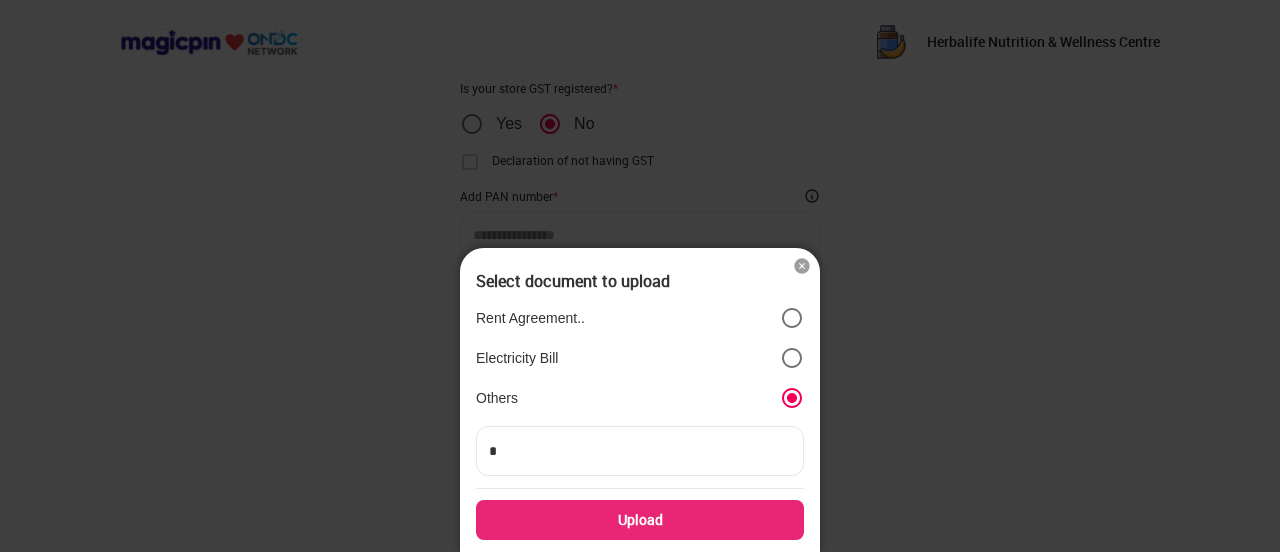 type on "**" 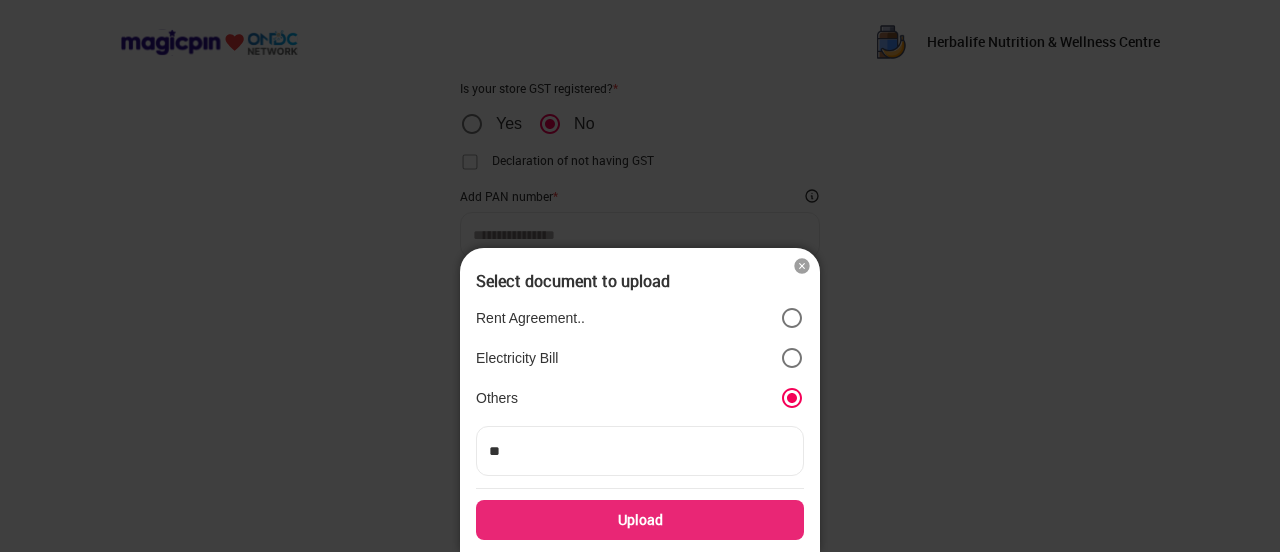 type on "***" 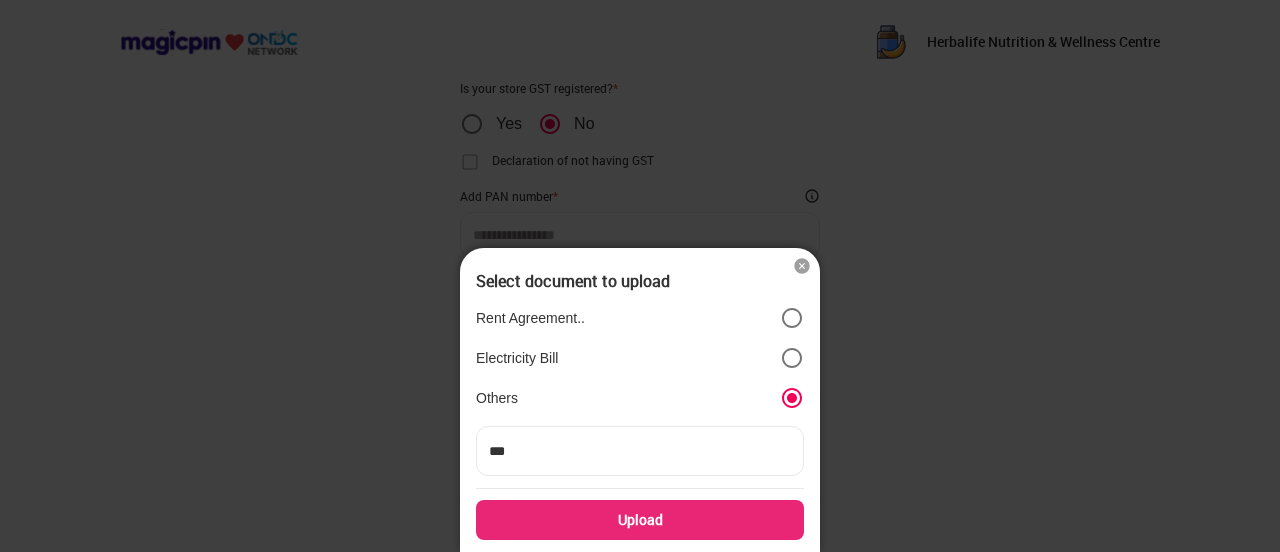 type on "****" 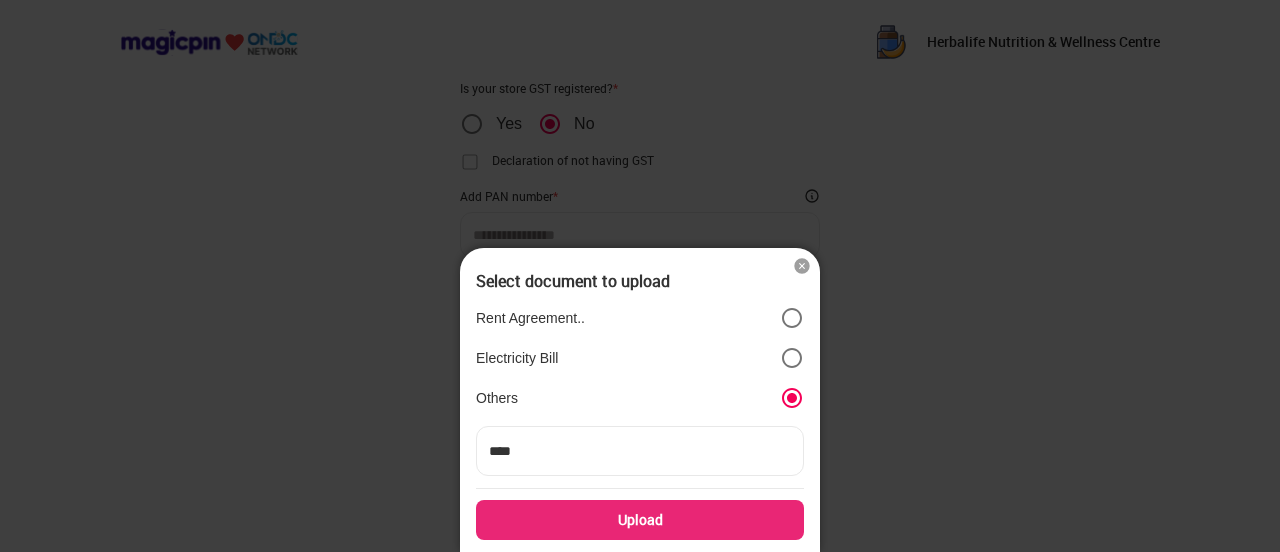 type on "*****" 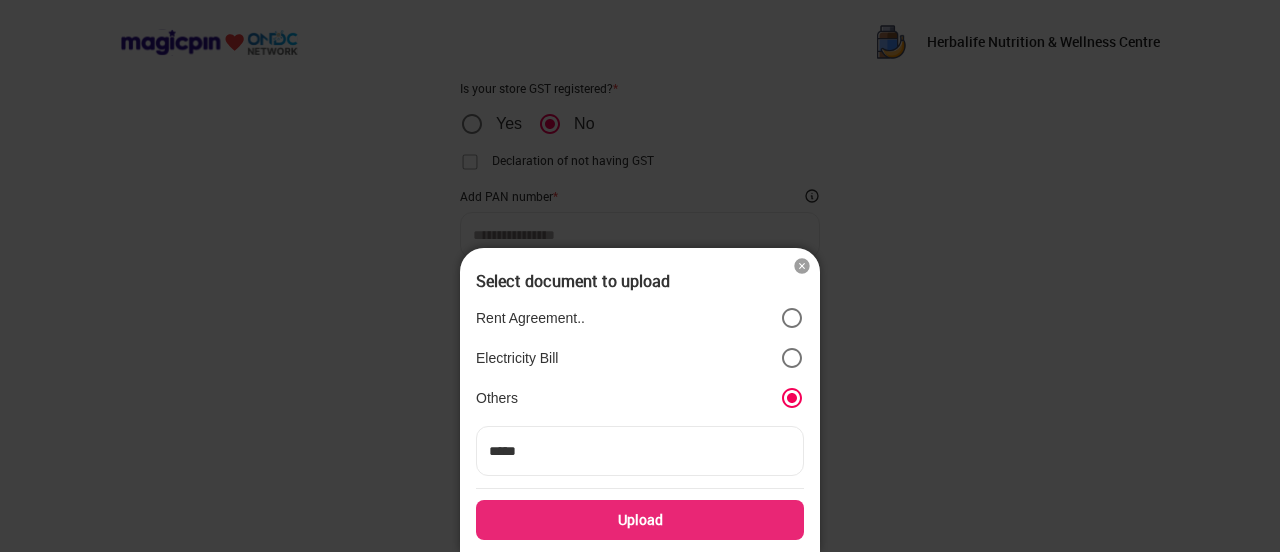 type on "*****" 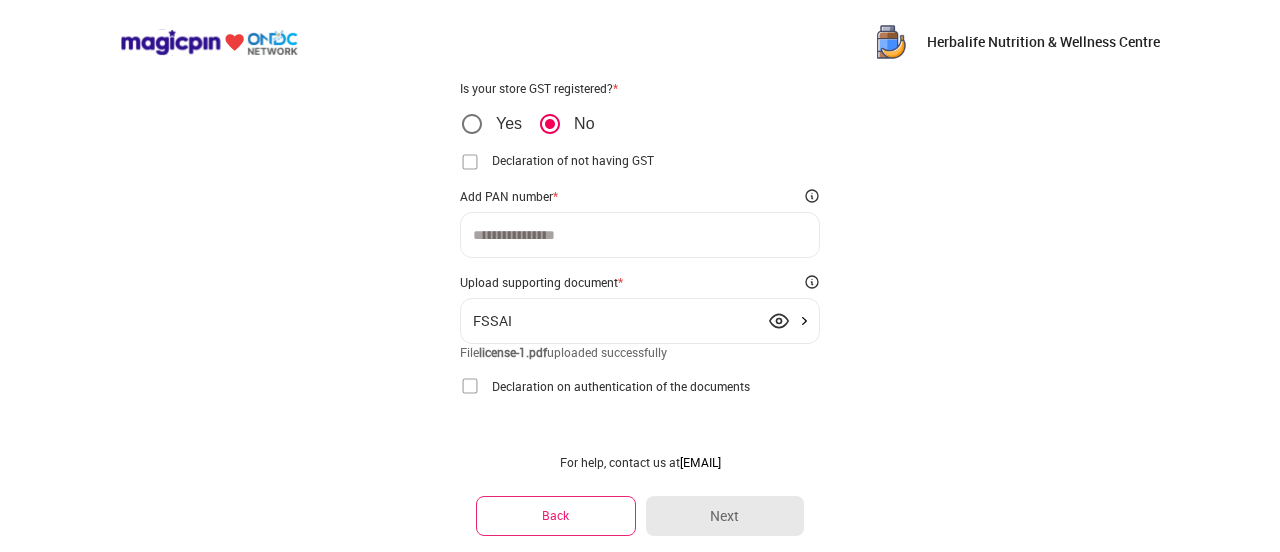 click at bounding box center [470, 386] 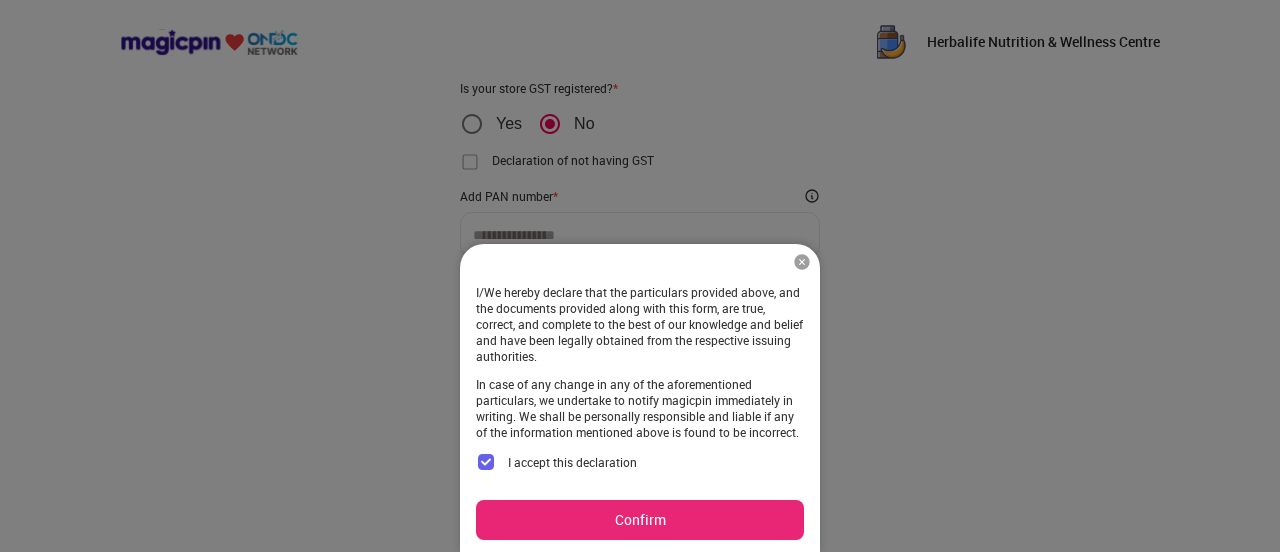 click on "Confirm" at bounding box center (640, 520) 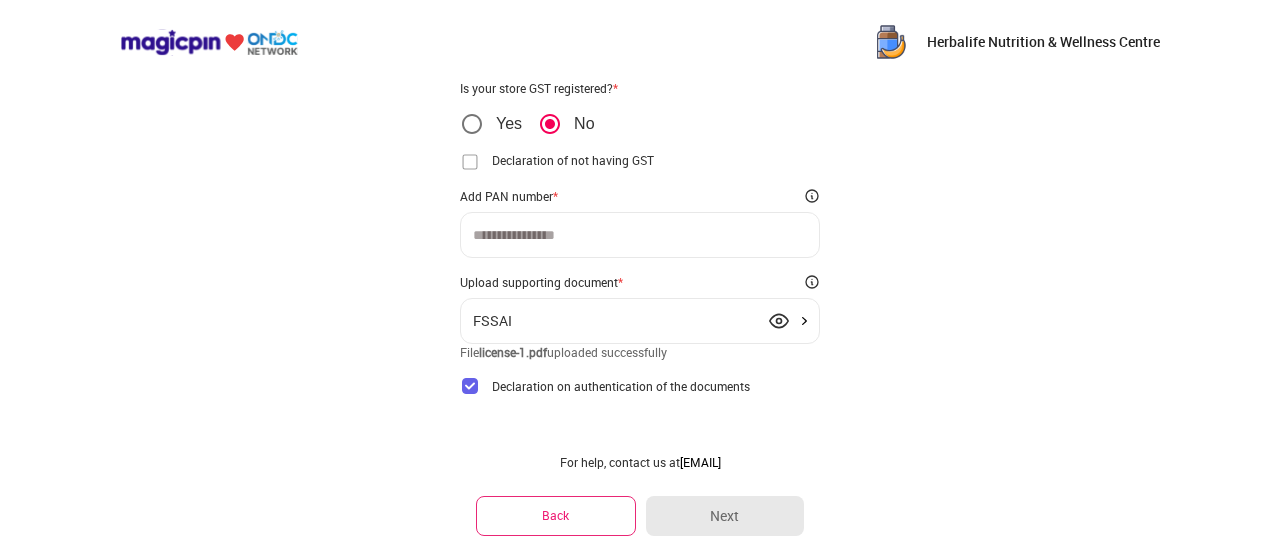click at bounding box center (640, 235) 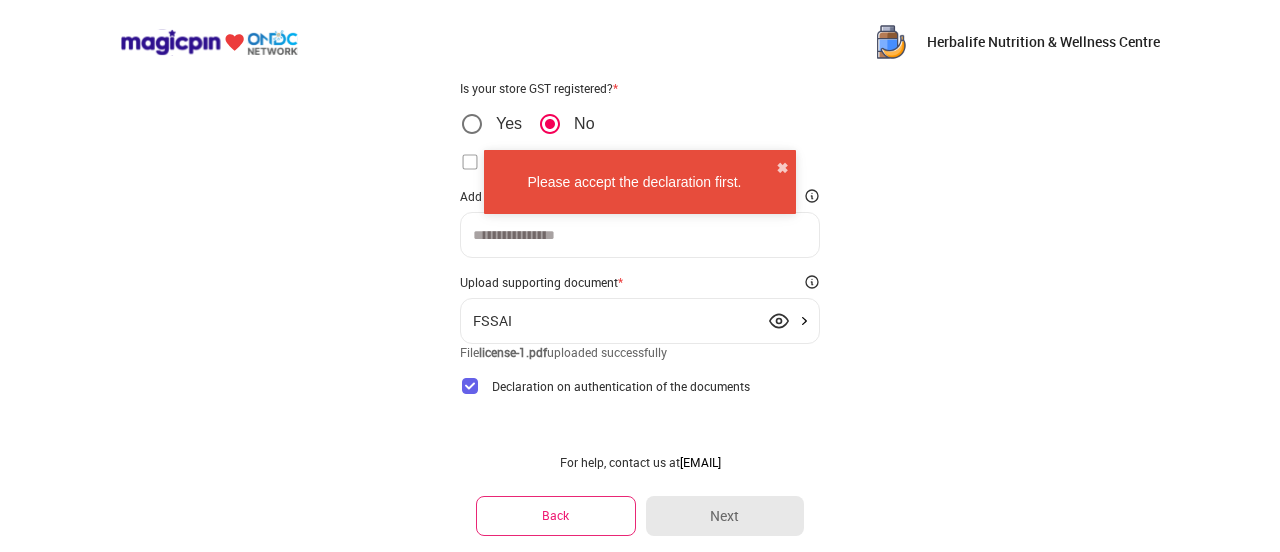 click on "Please accept the declaration first. ✖" at bounding box center [640, 182] 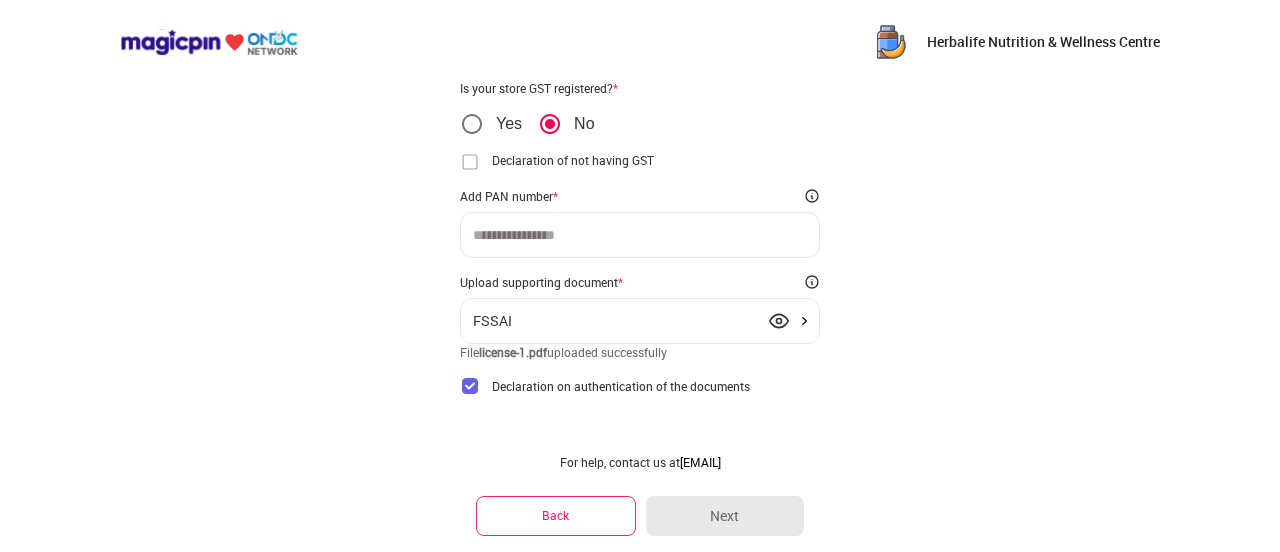 click at bounding box center [470, 162] 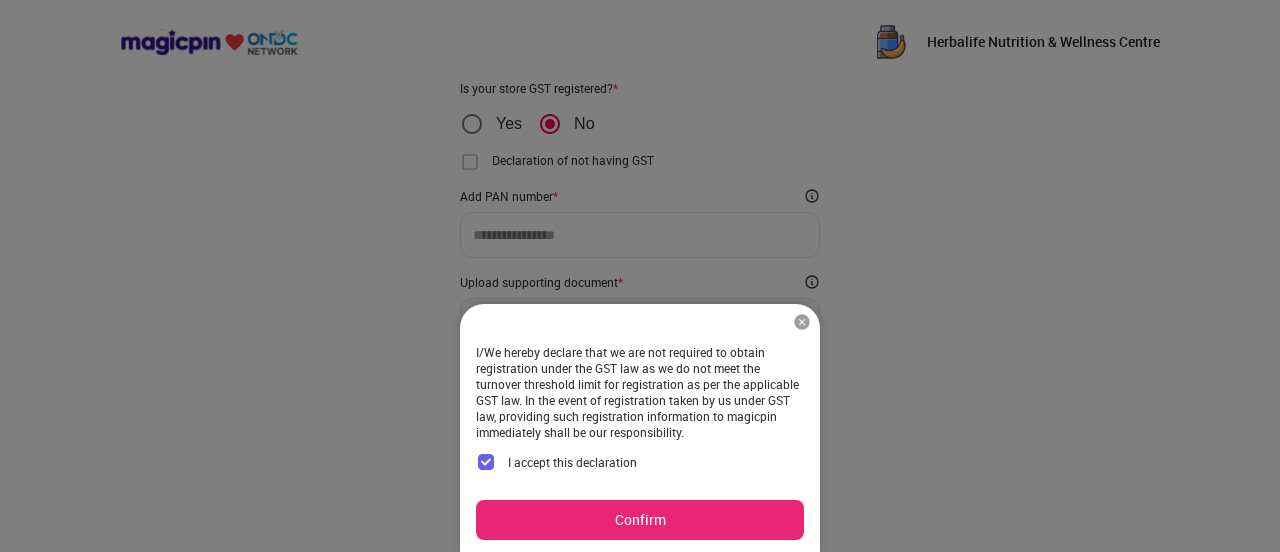 click on "Confirm" at bounding box center [640, 520] 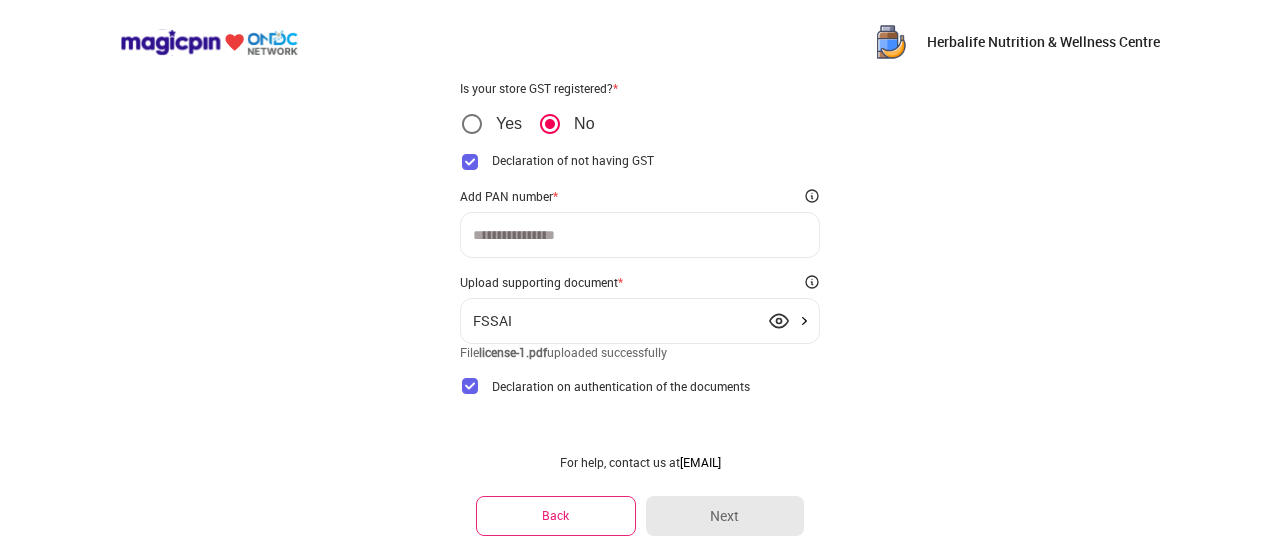 click at bounding box center (640, 235) 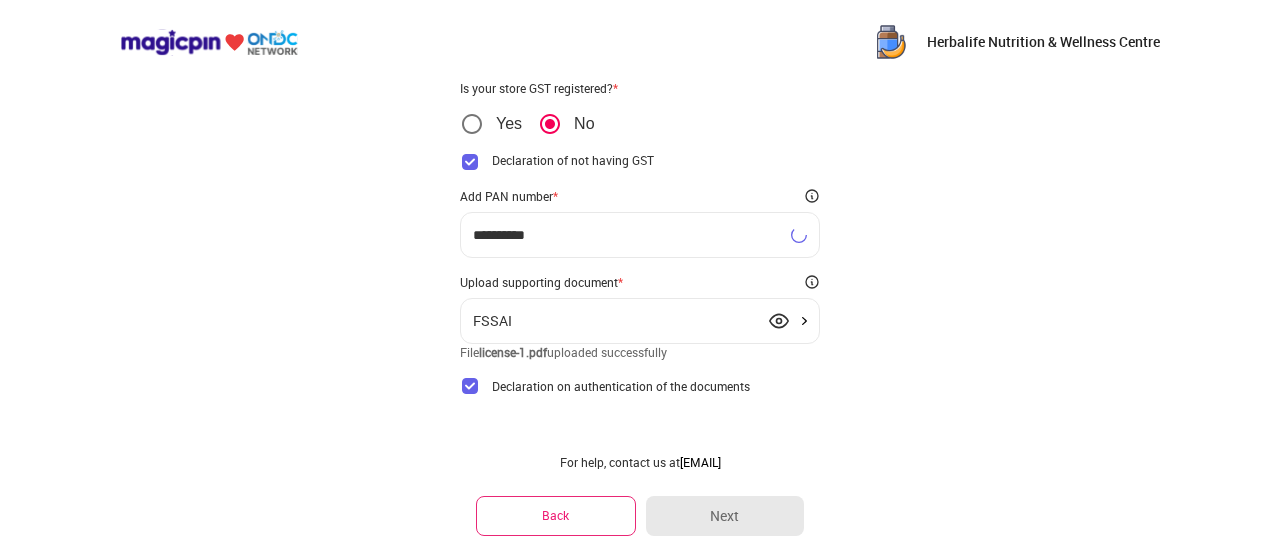 type on "**********" 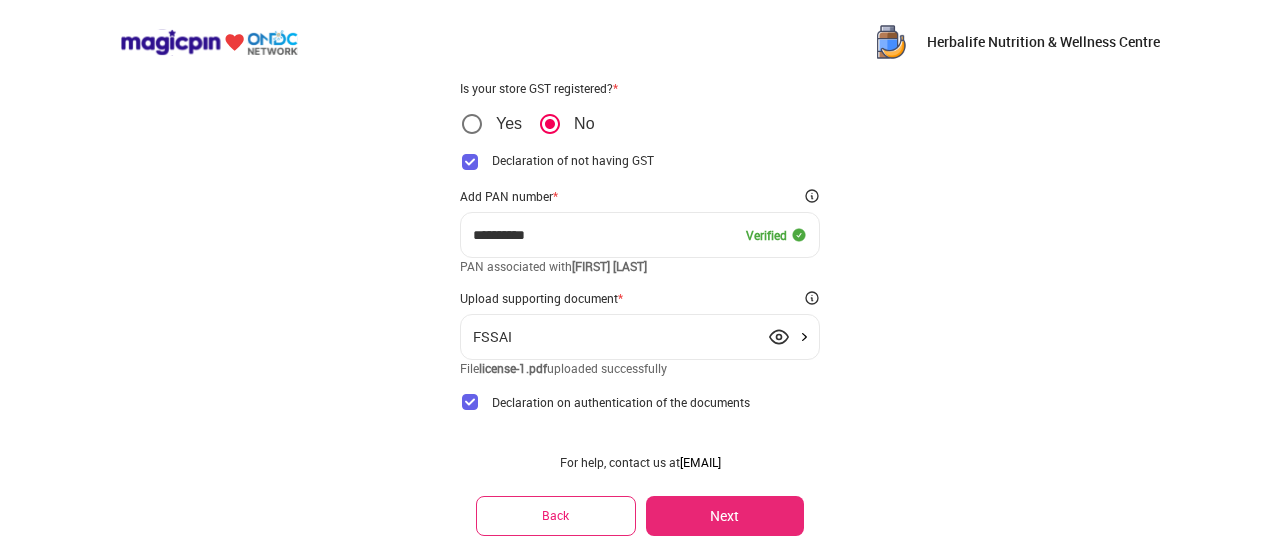 click on "Next" at bounding box center [725, 516] 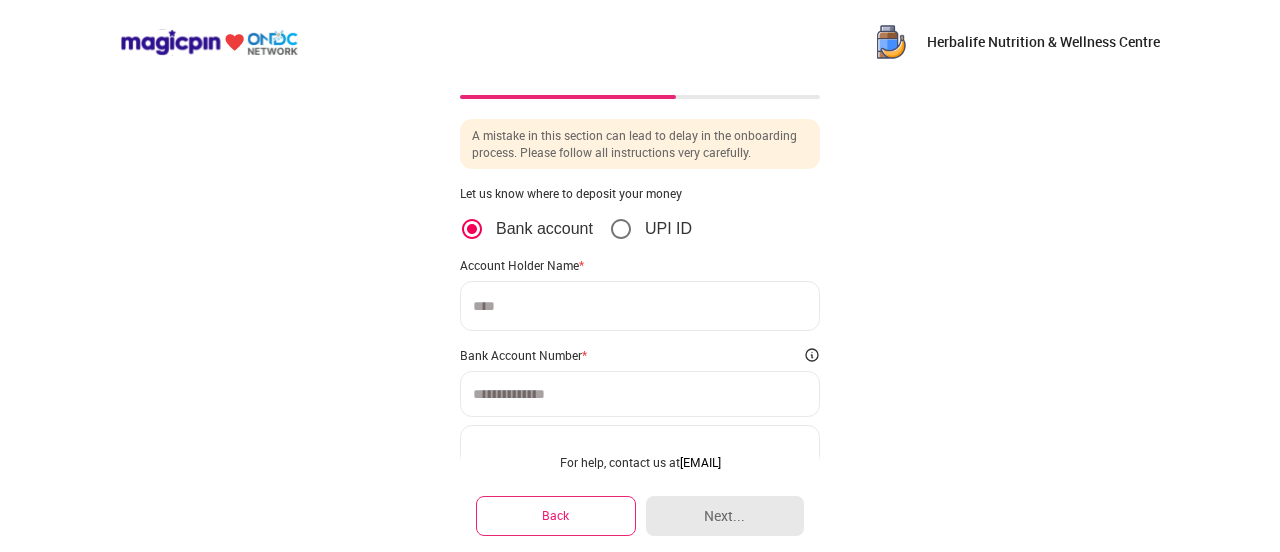 scroll, scrollTop: 0, scrollLeft: 0, axis: both 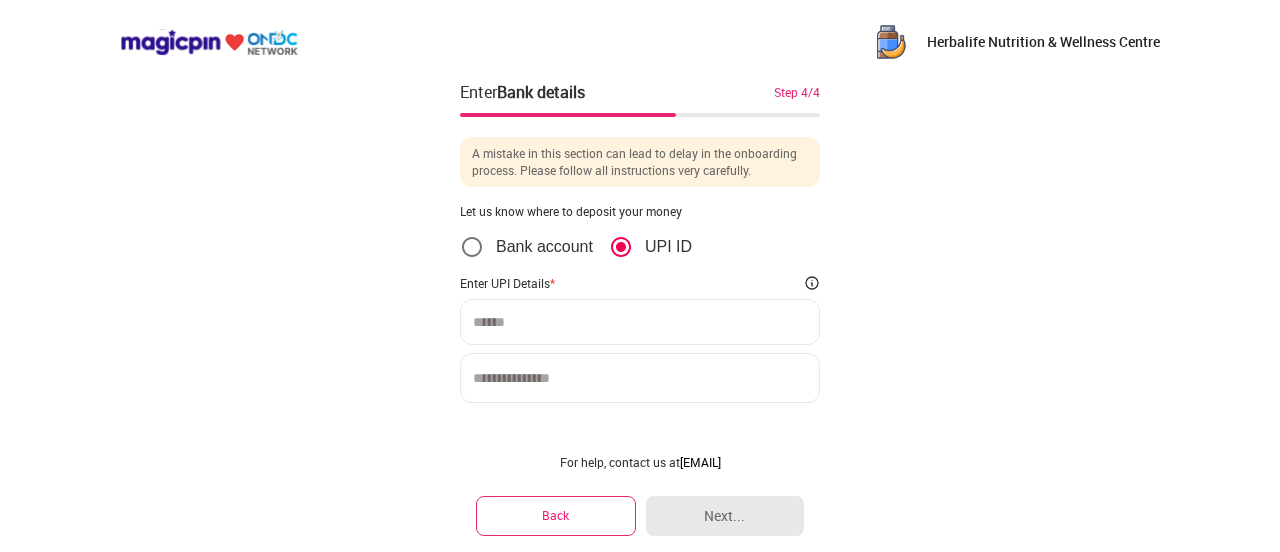 click at bounding box center (640, 322) 